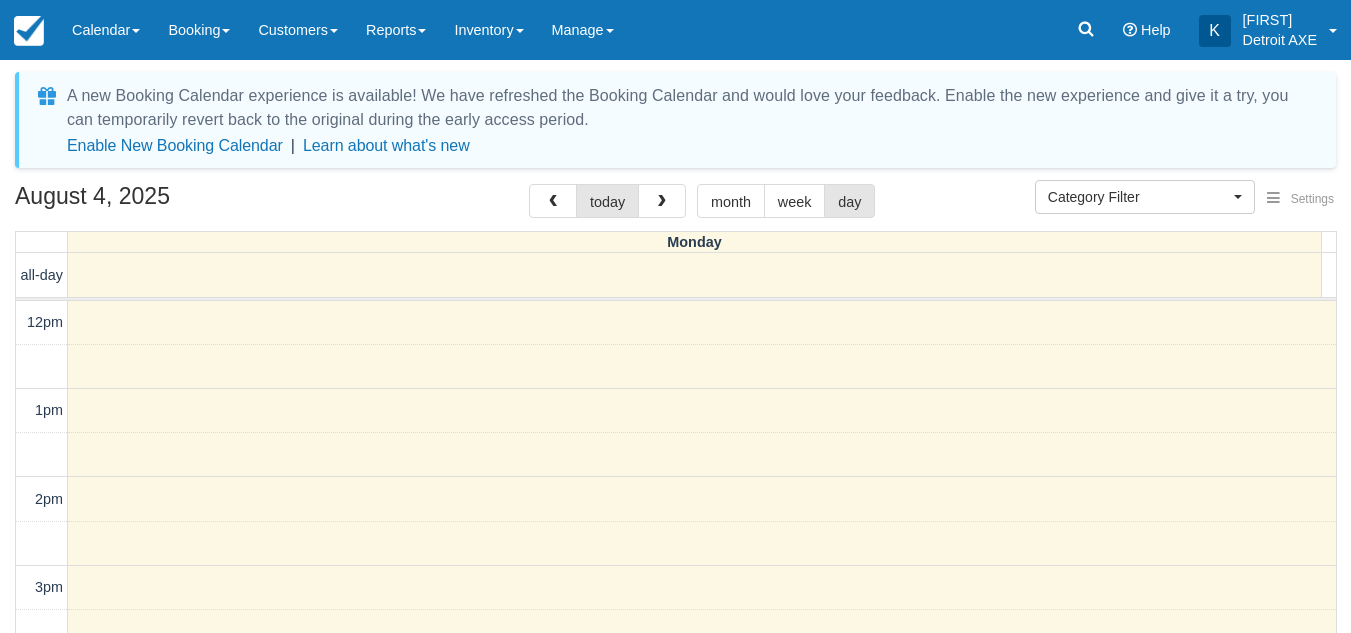 select 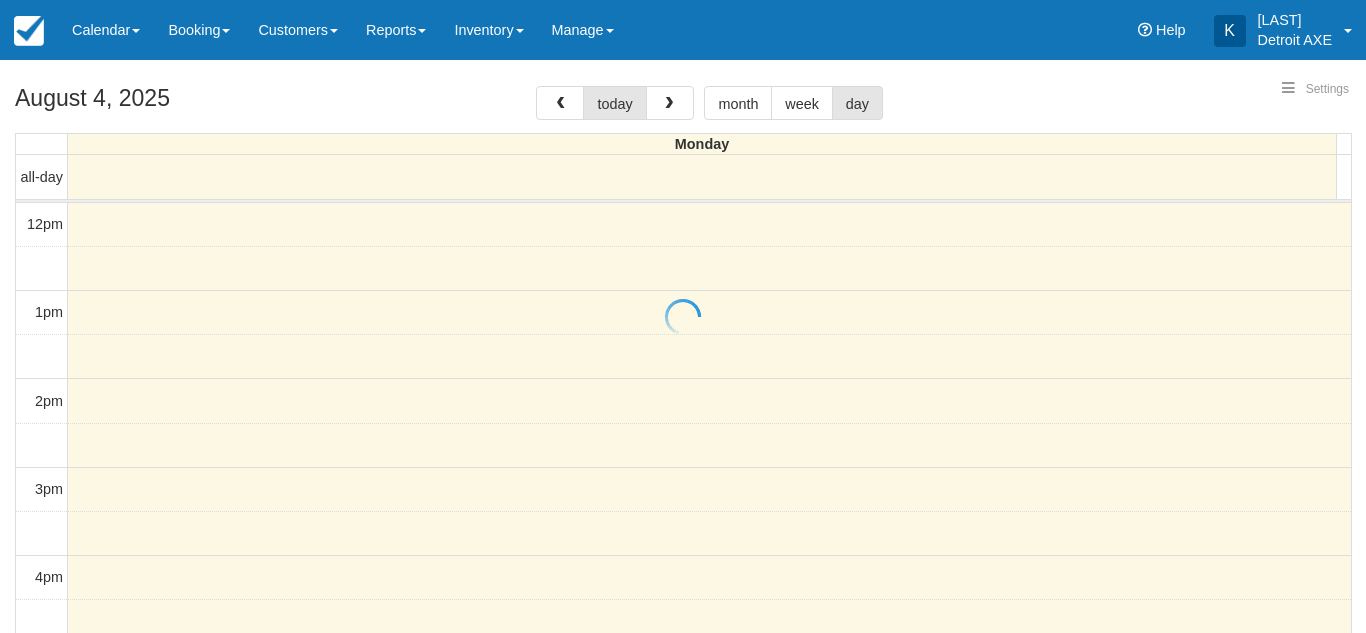 select 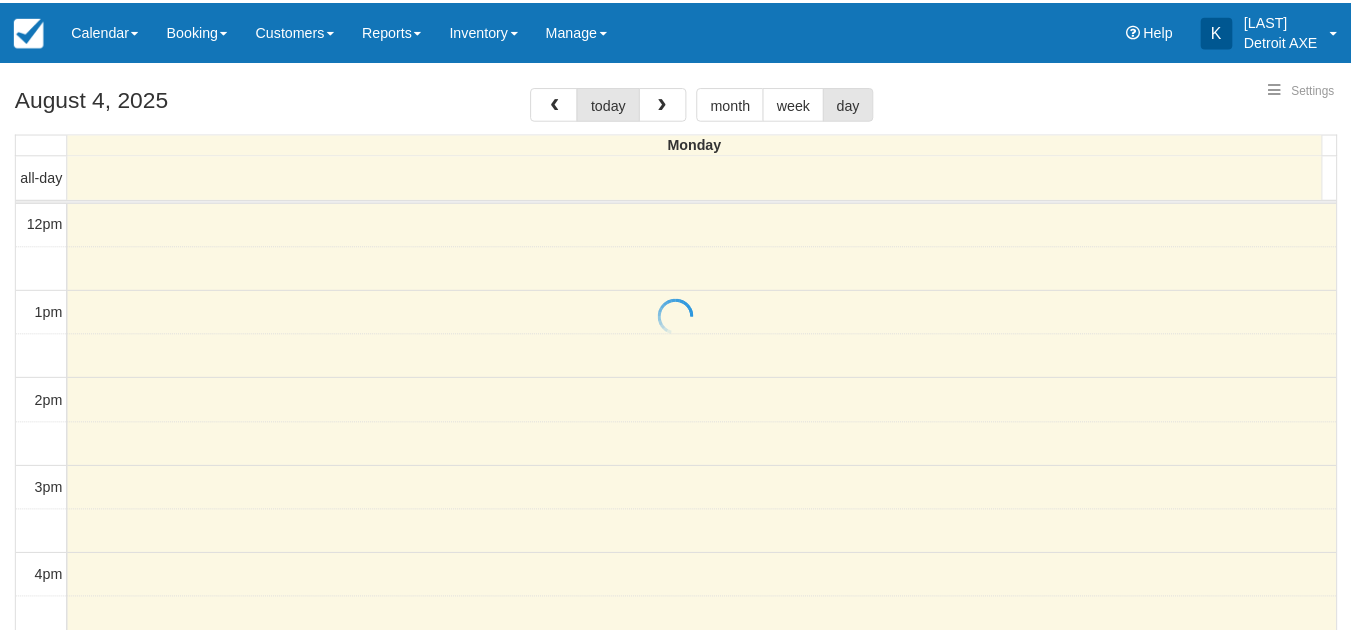 scroll, scrollTop: 0, scrollLeft: 0, axis: both 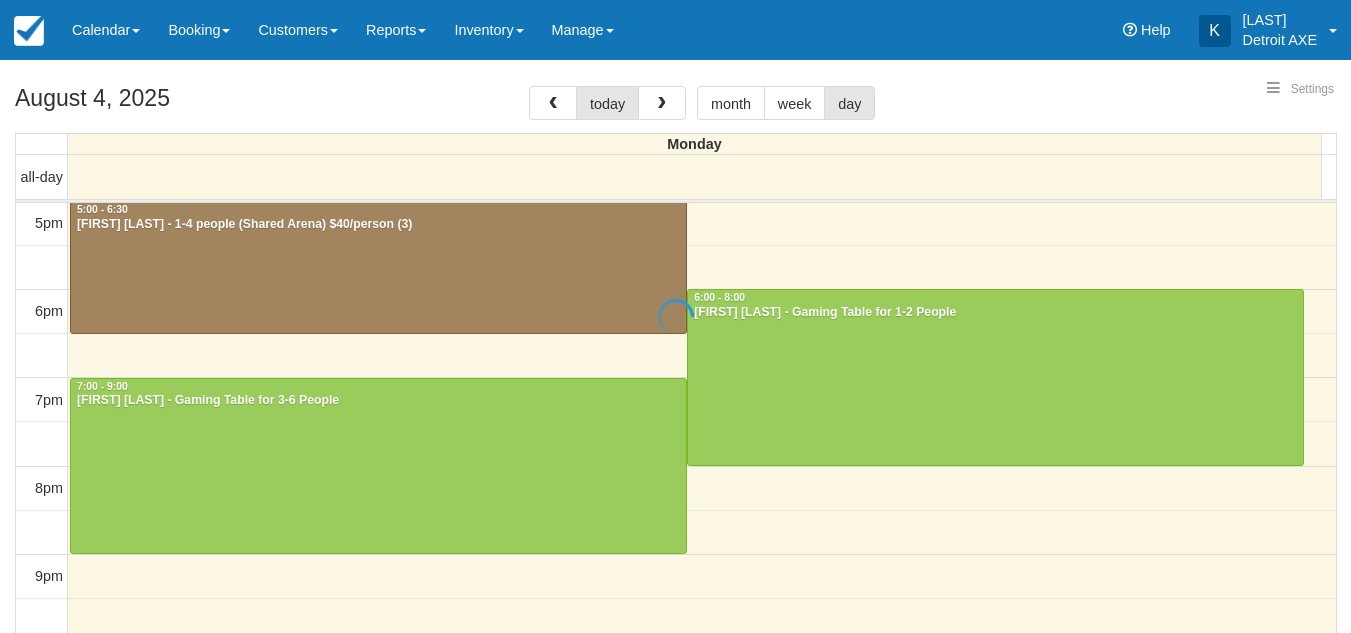 select 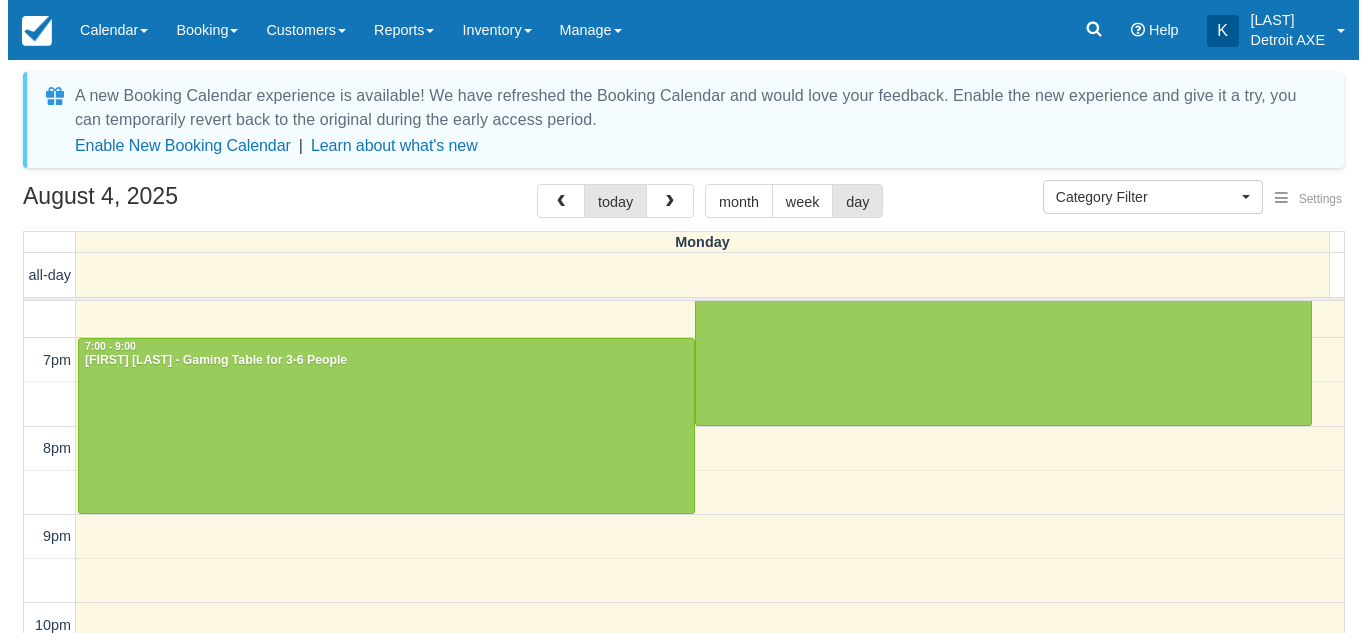 scroll, scrollTop: 376, scrollLeft: 0, axis: vertical 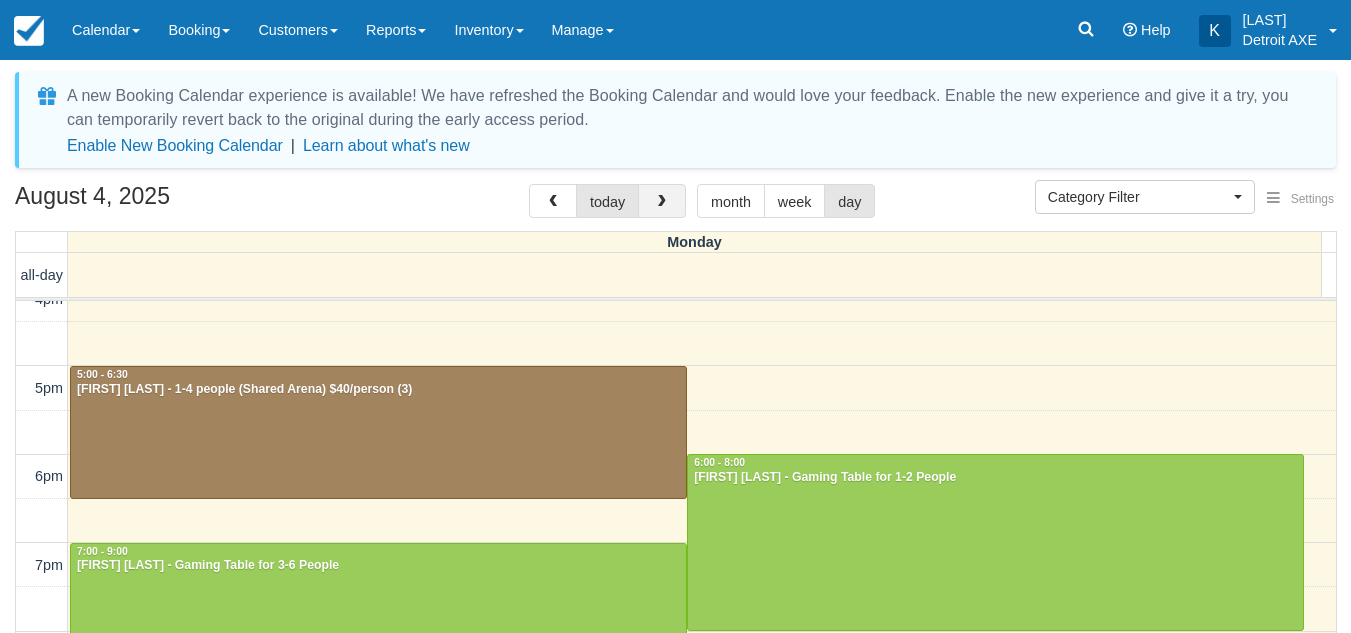 click at bounding box center [662, 201] 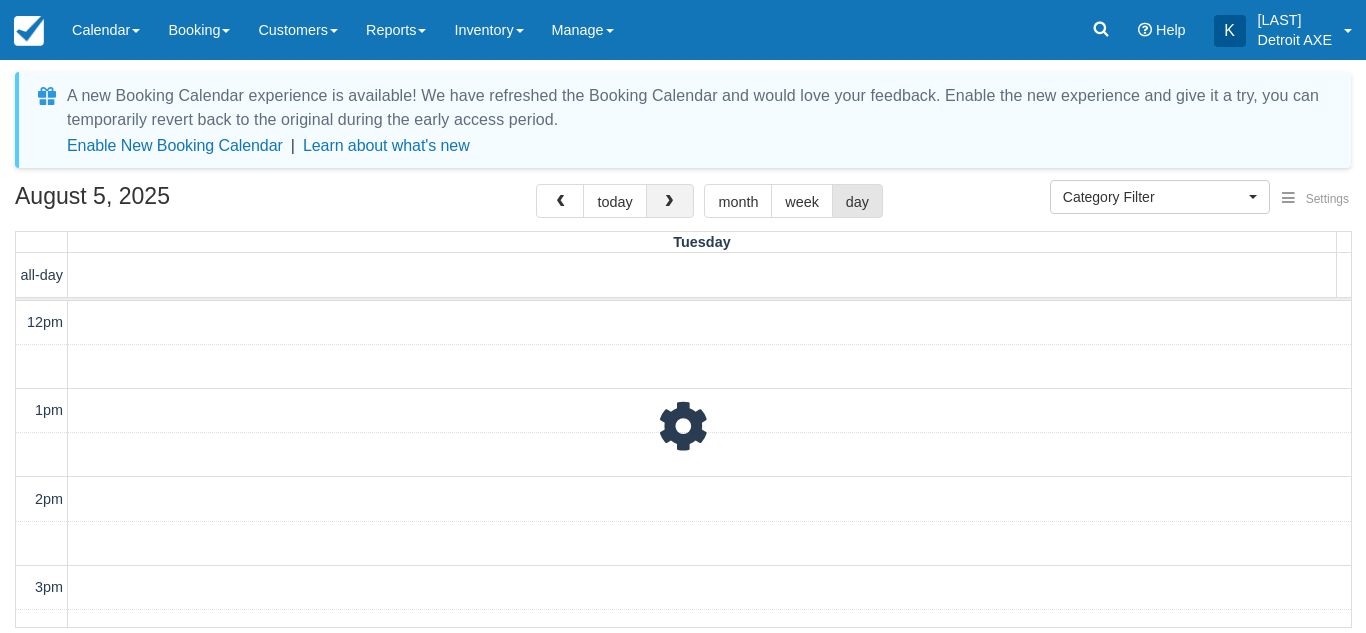 click at bounding box center [670, 201] 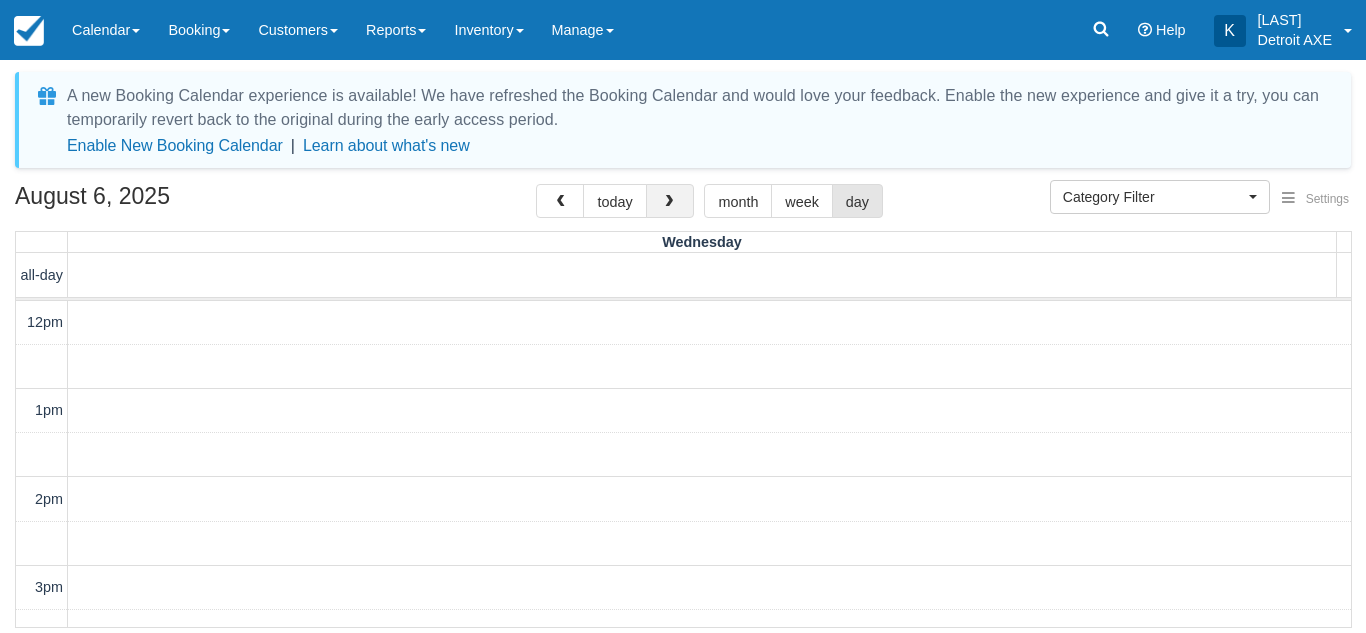 scroll, scrollTop: 443, scrollLeft: 0, axis: vertical 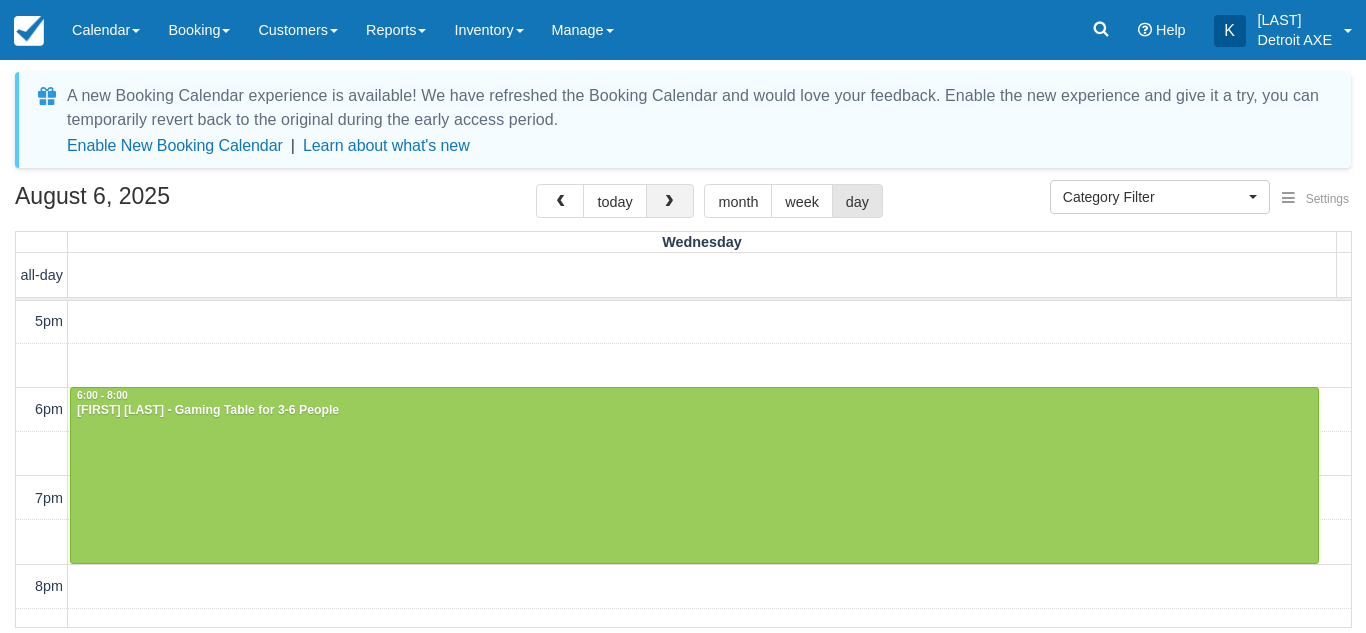 click at bounding box center (670, 201) 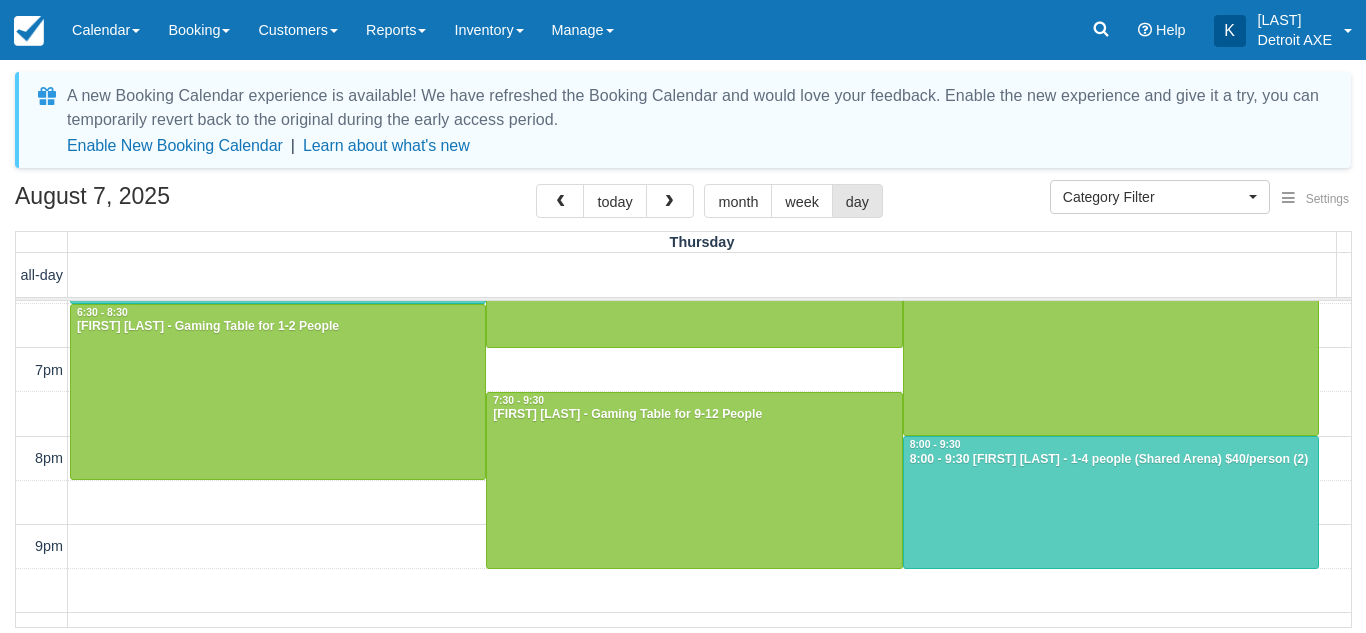 scroll, scrollTop: 572, scrollLeft: 0, axis: vertical 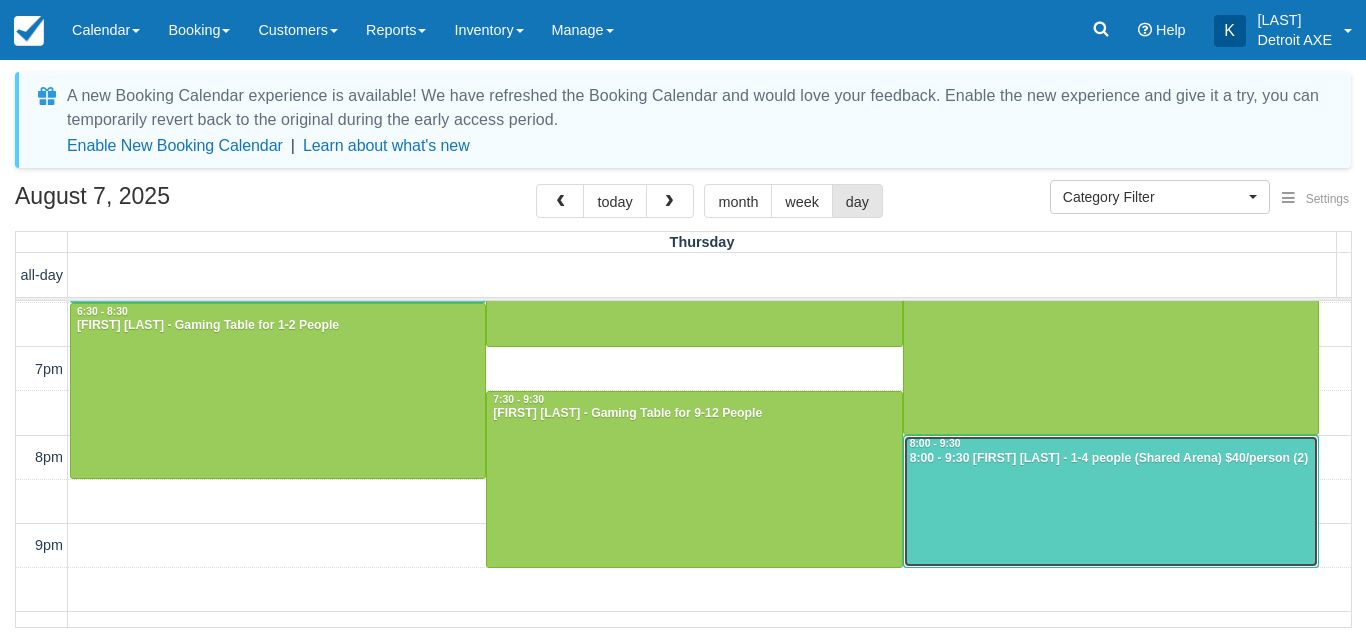 click at bounding box center (1111, 501) 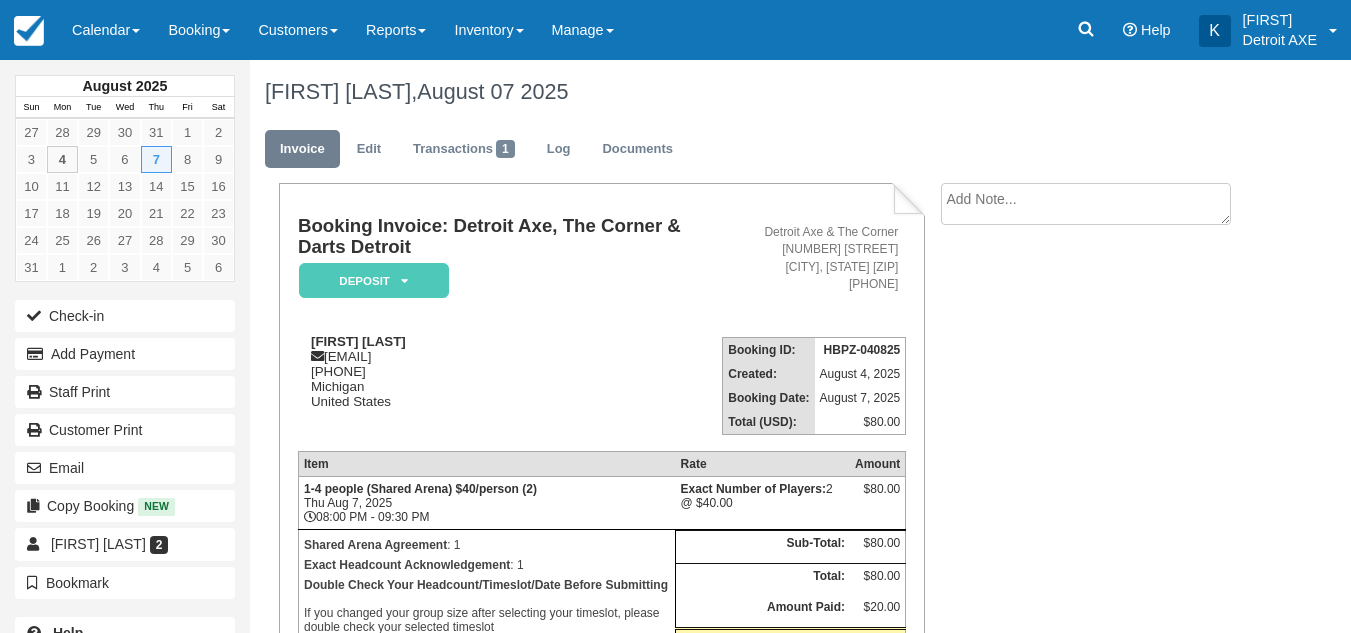 scroll, scrollTop: 0, scrollLeft: 0, axis: both 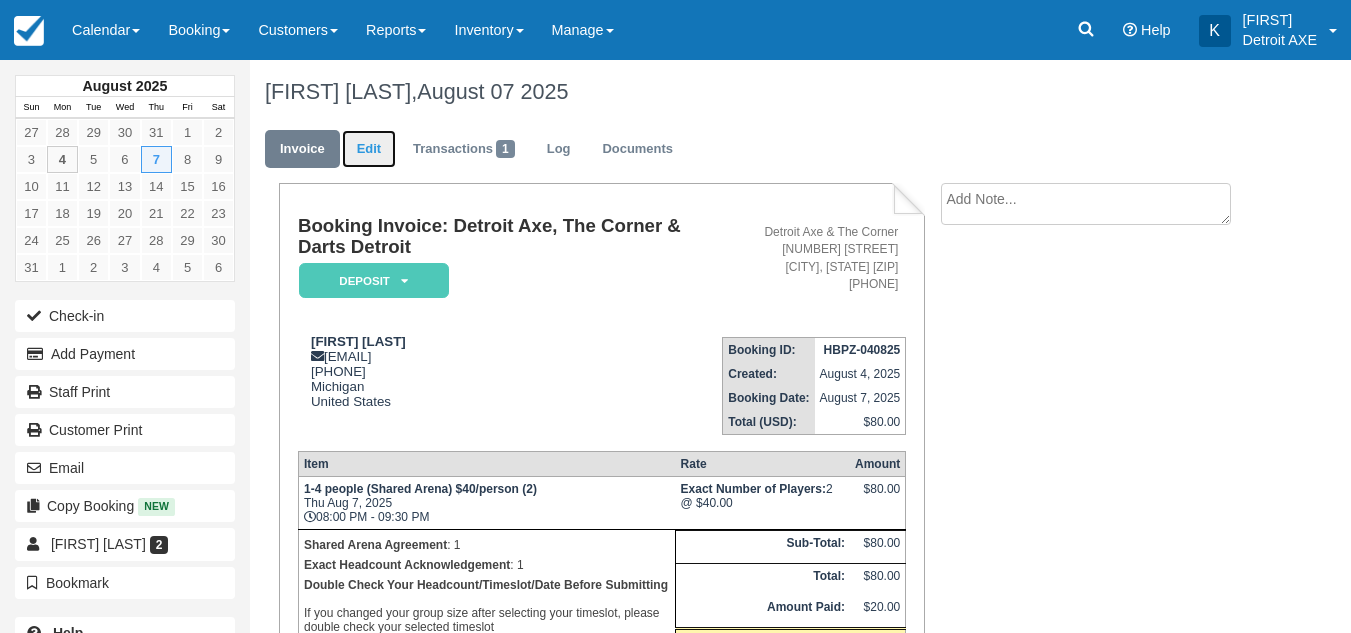 click on "Edit" at bounding box center (369, 149) 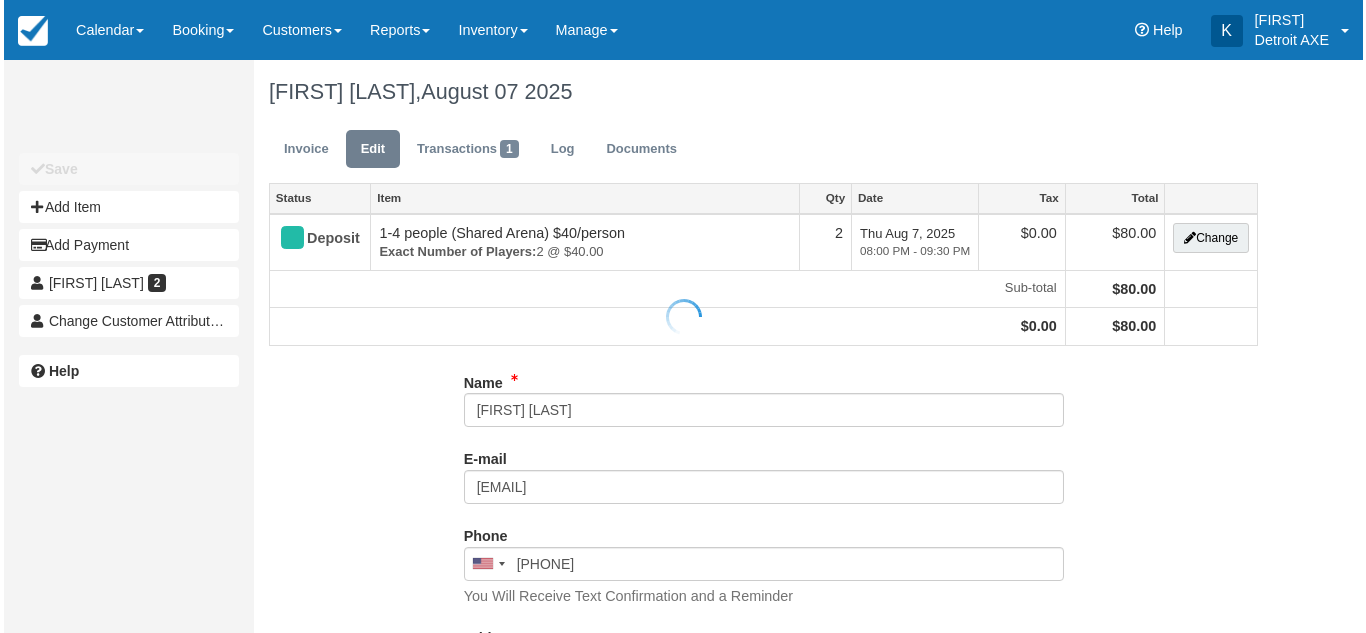 scroll, scrollTop: 0, scrollLeft: 0, axis: both 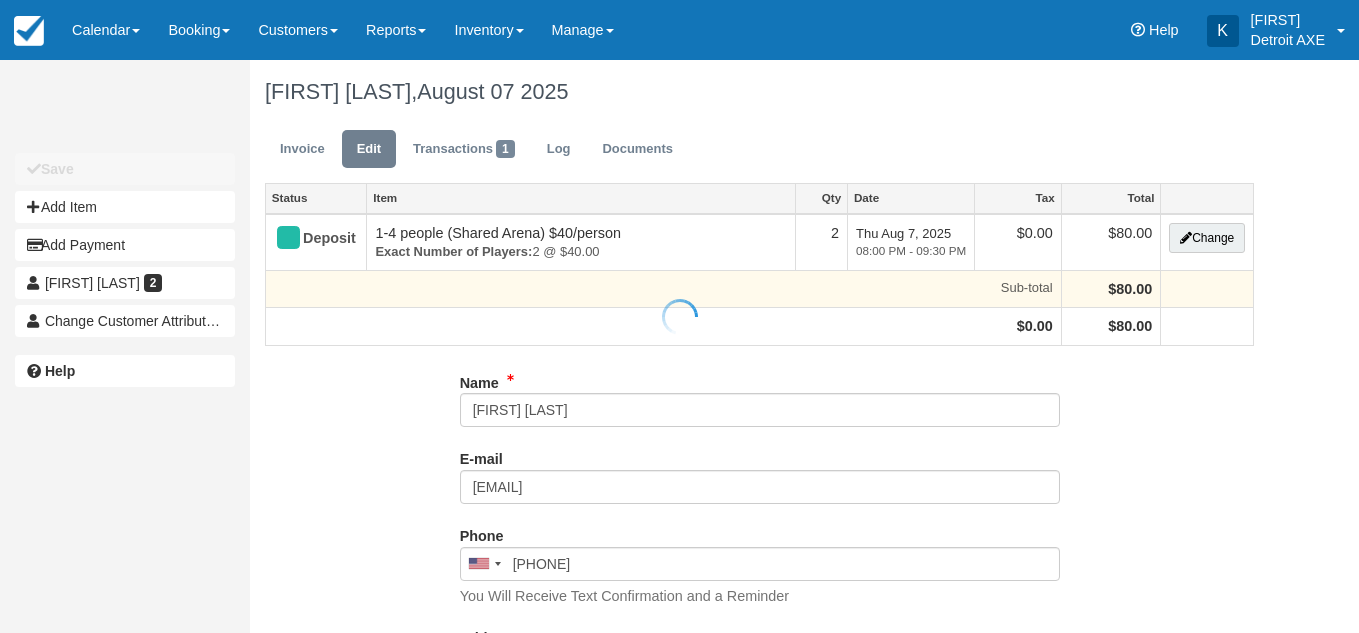 type on "([PHONE])" 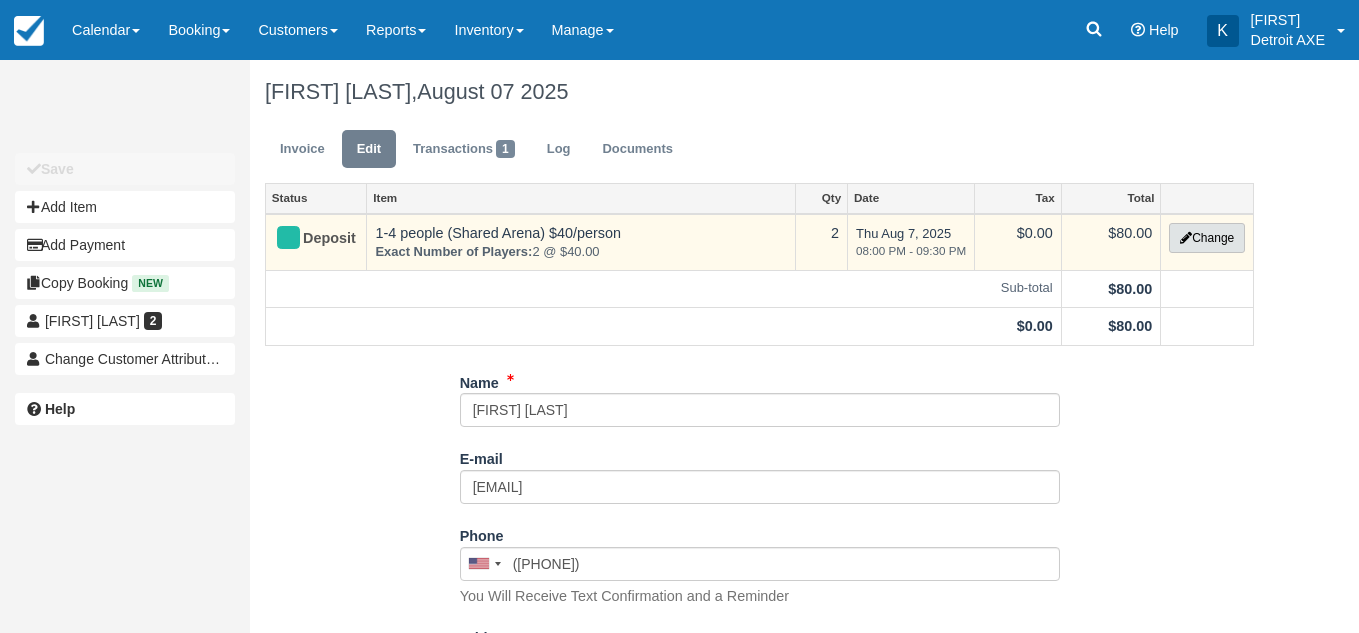 click on "Change" at bounding box center (1207, 238) 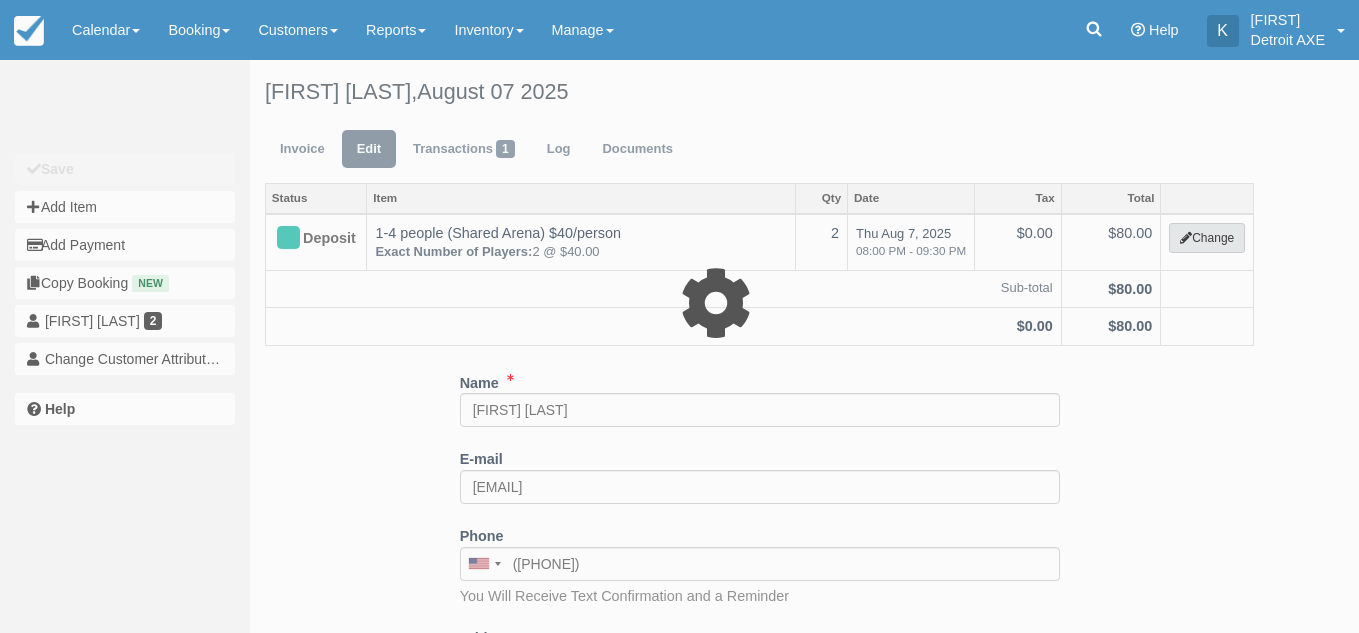 select on "14" 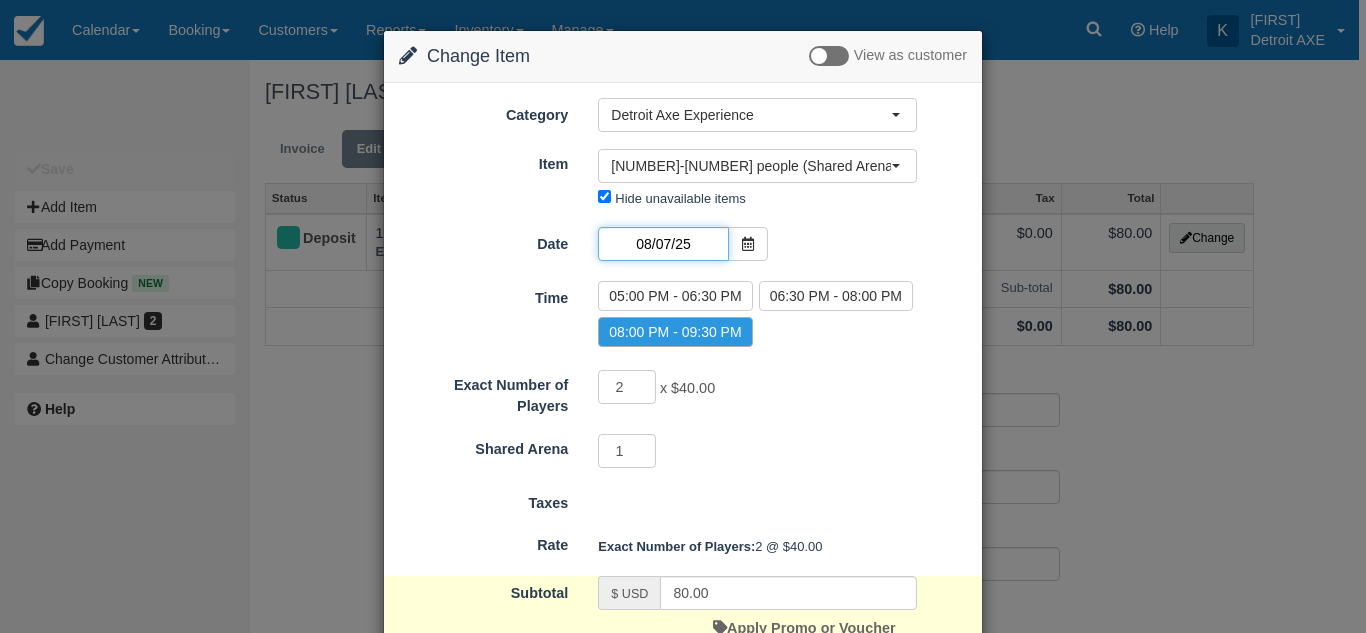 click on "08/07/25" at bounding box center [663, 244] 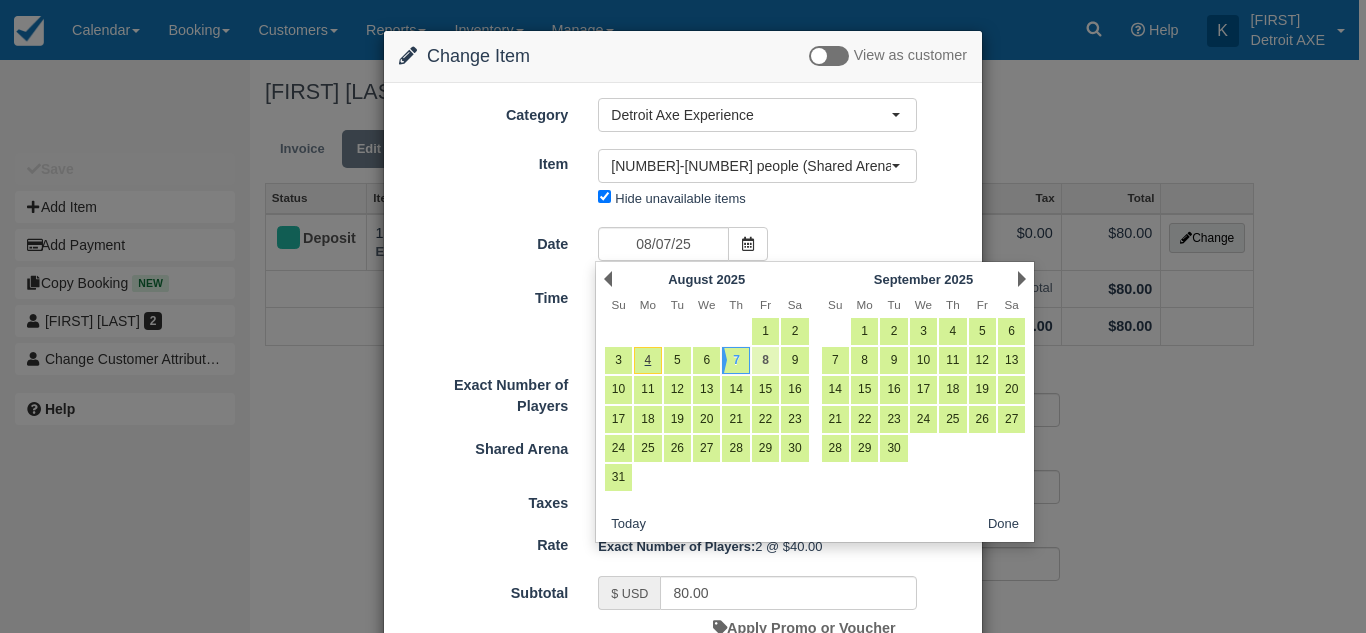 click on "8" at bounding box center (765, 360) 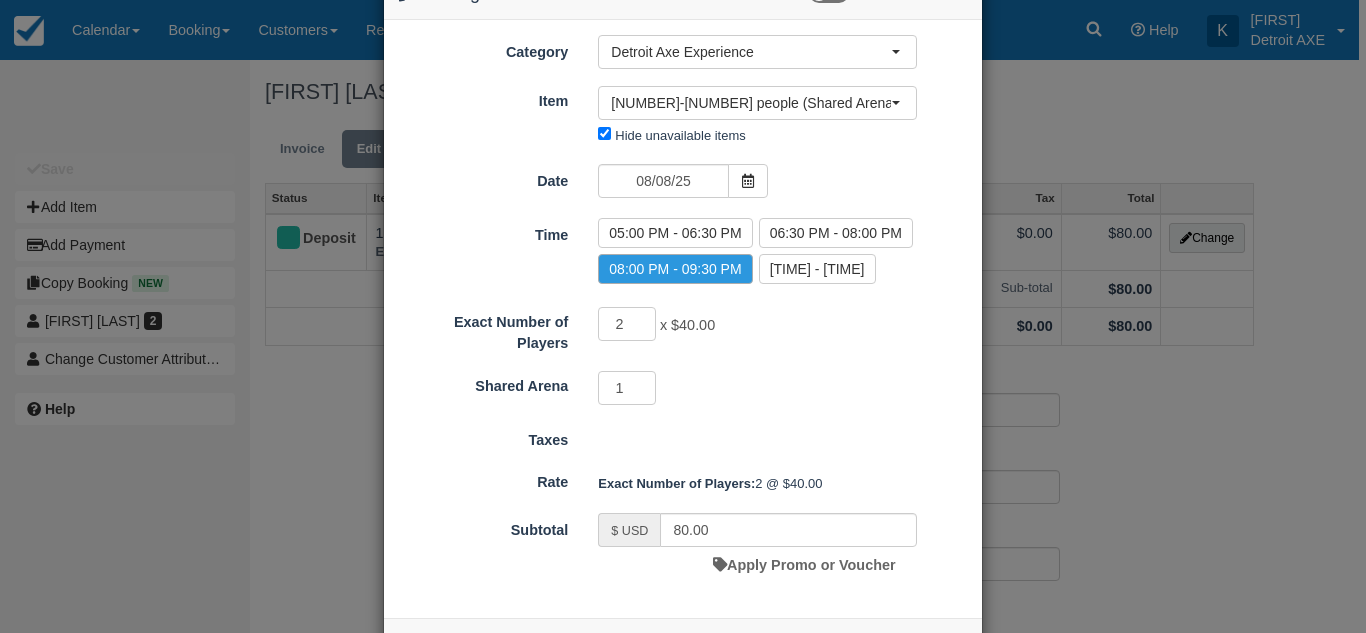 scroll, scrollTop: 144, scrollLeft: 0, axis: vertical 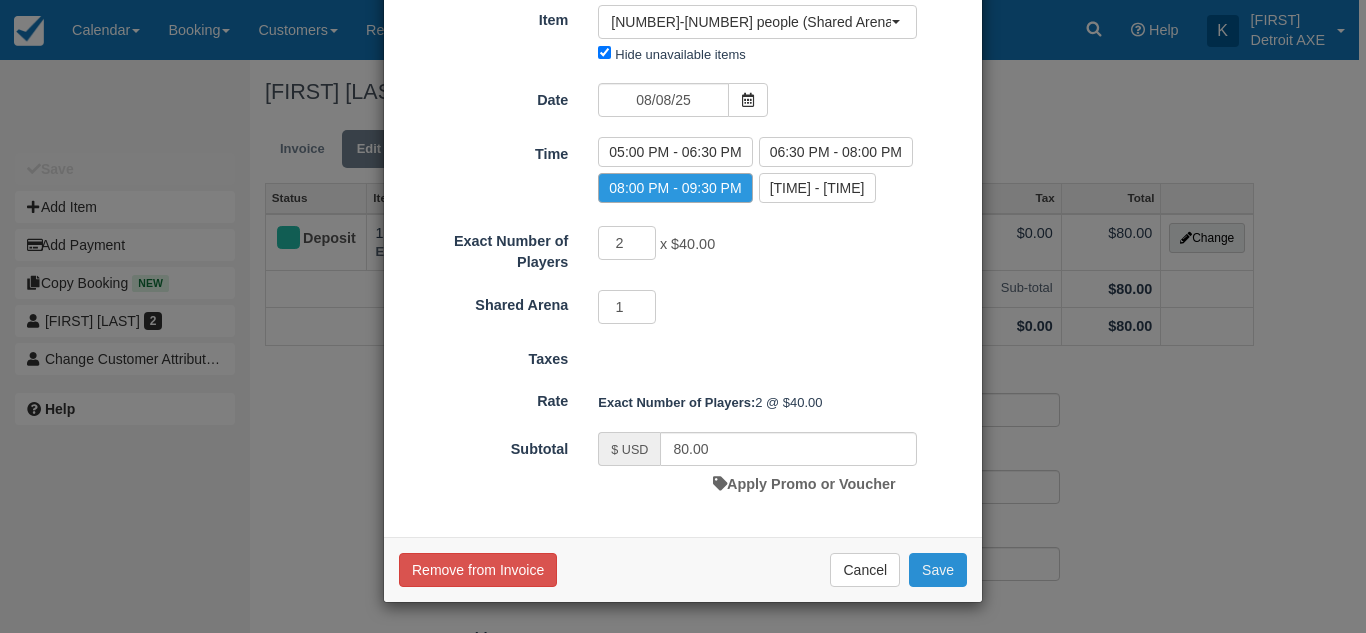 click on "Save" at bounding box center [938, 570] 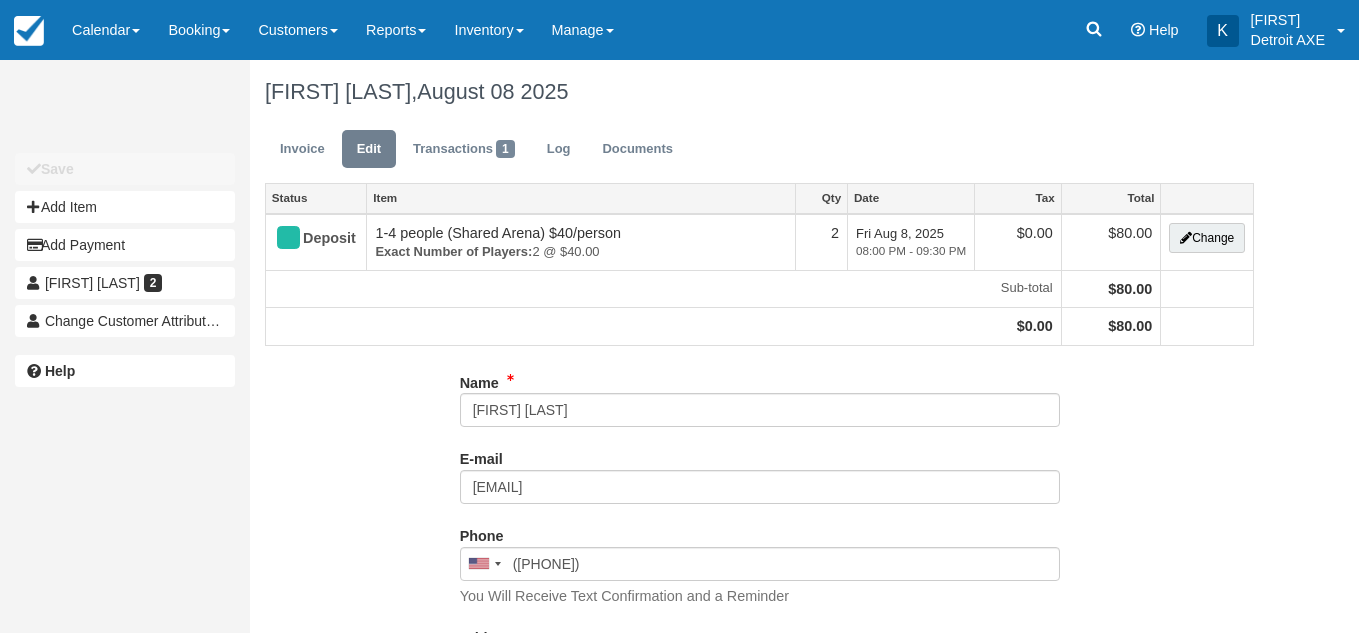 scroll, scrollTop: 0, scrollLeft: 0, axis: both 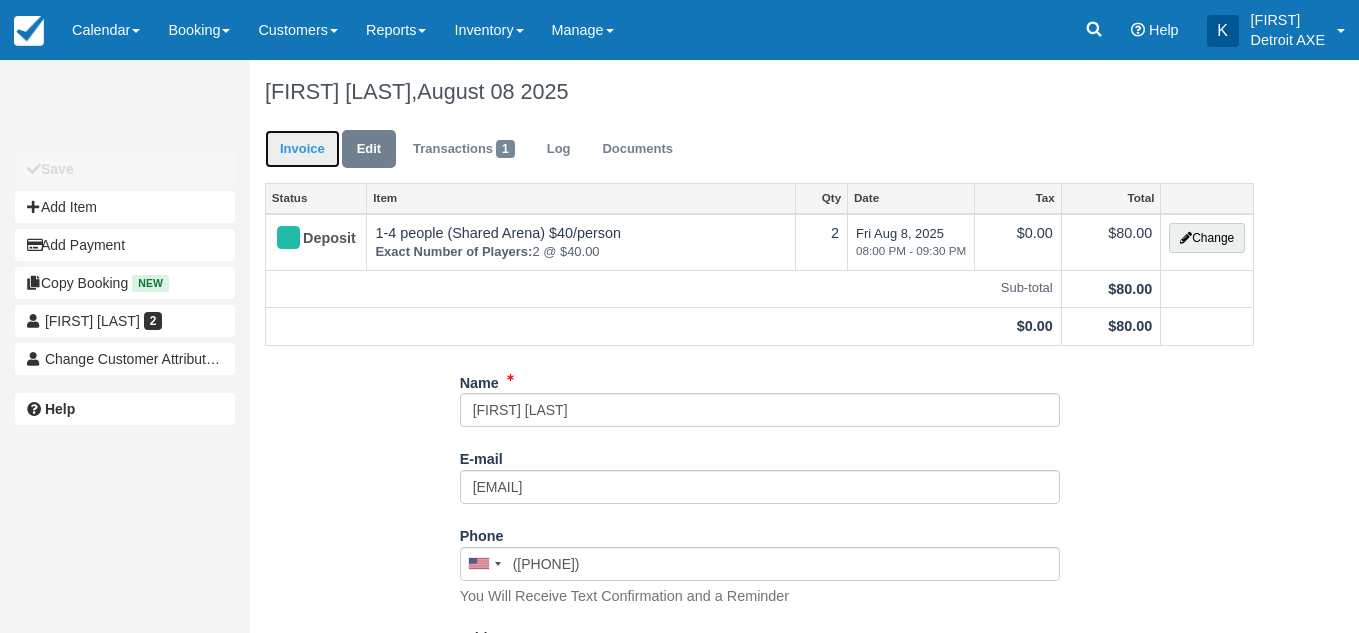 click on "Invoice" at bounding box center [302, 149] 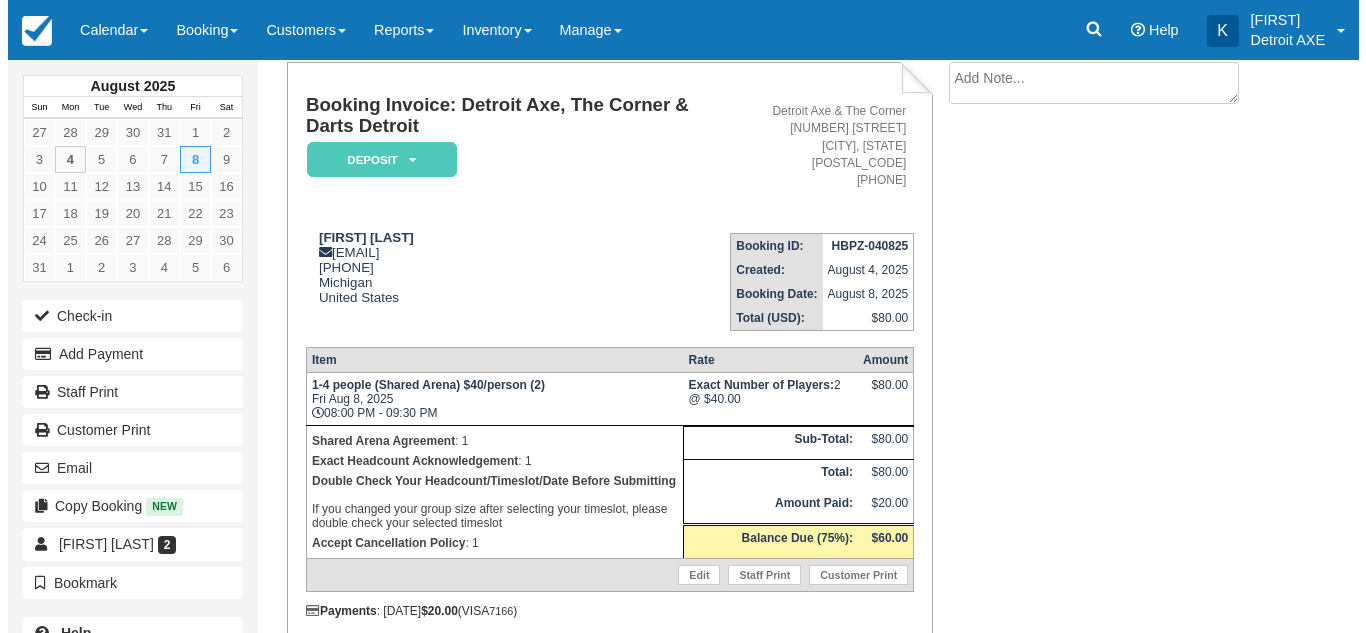 scroll, scrollTop: 119, scrollLeft: 0, axis: vertical 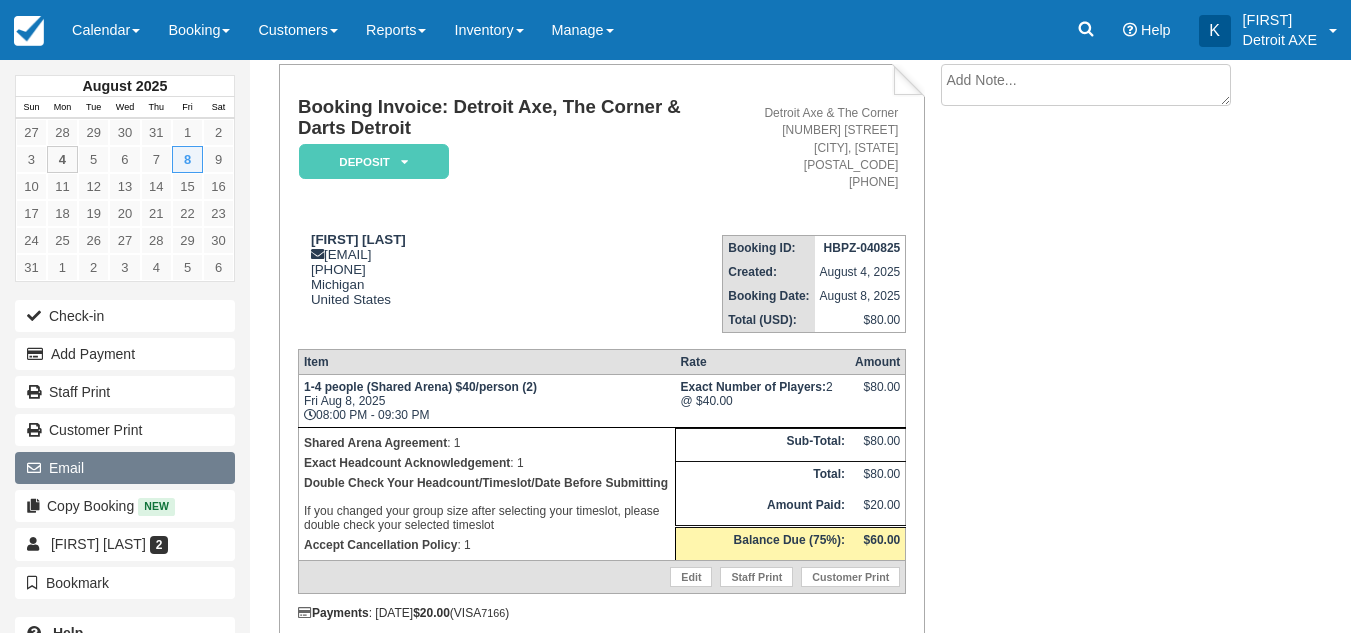 click on "Email" at bounding box center (125, 468) 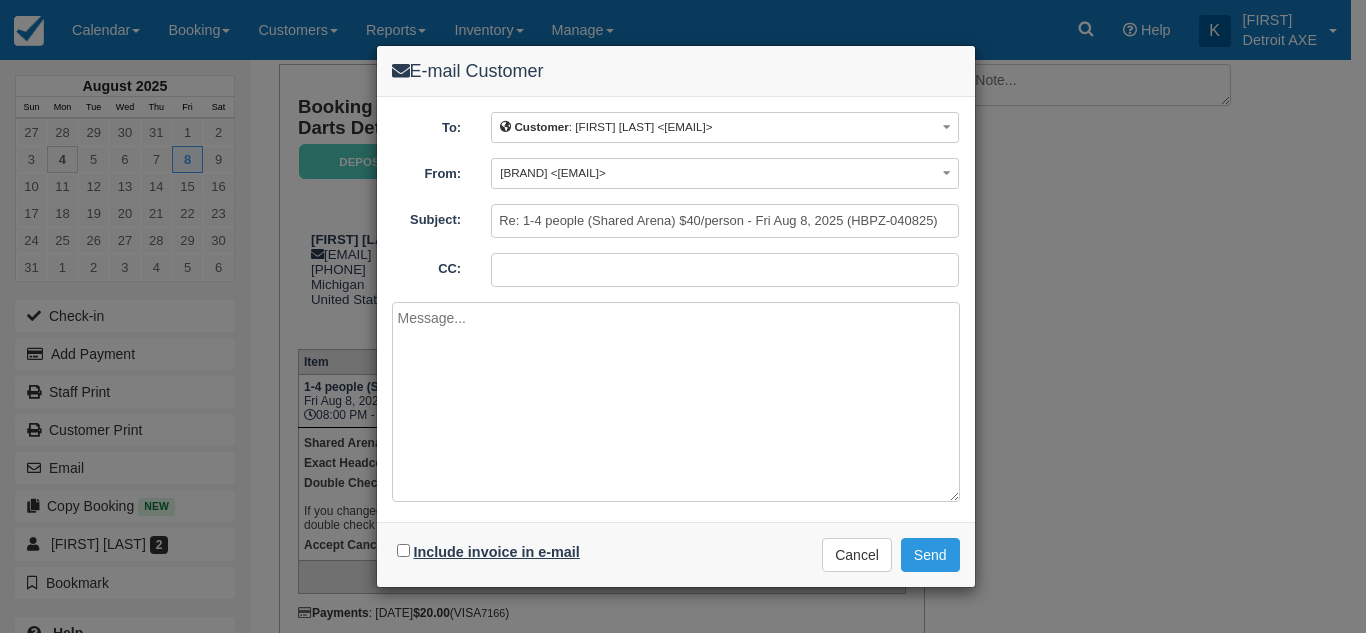 click on "Include invoice in e-mail" at bounding box center (497, 552) 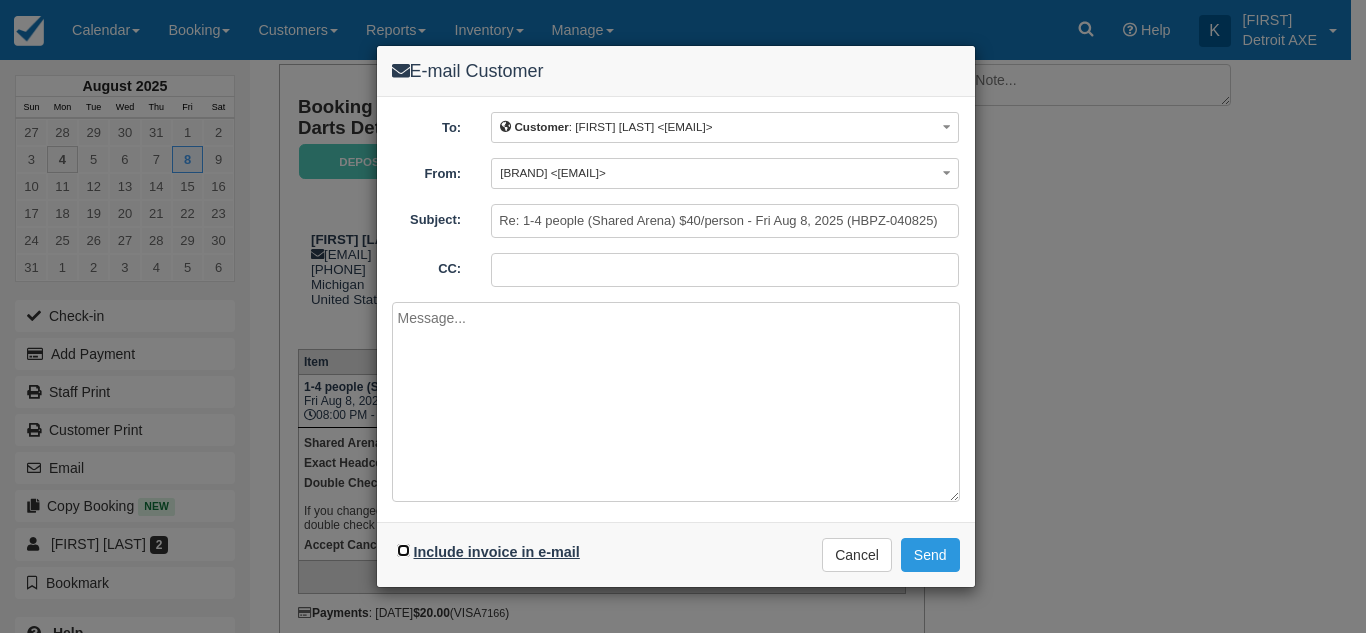 click on "Include invoice in e-mail" at bounding box center [403, 550] 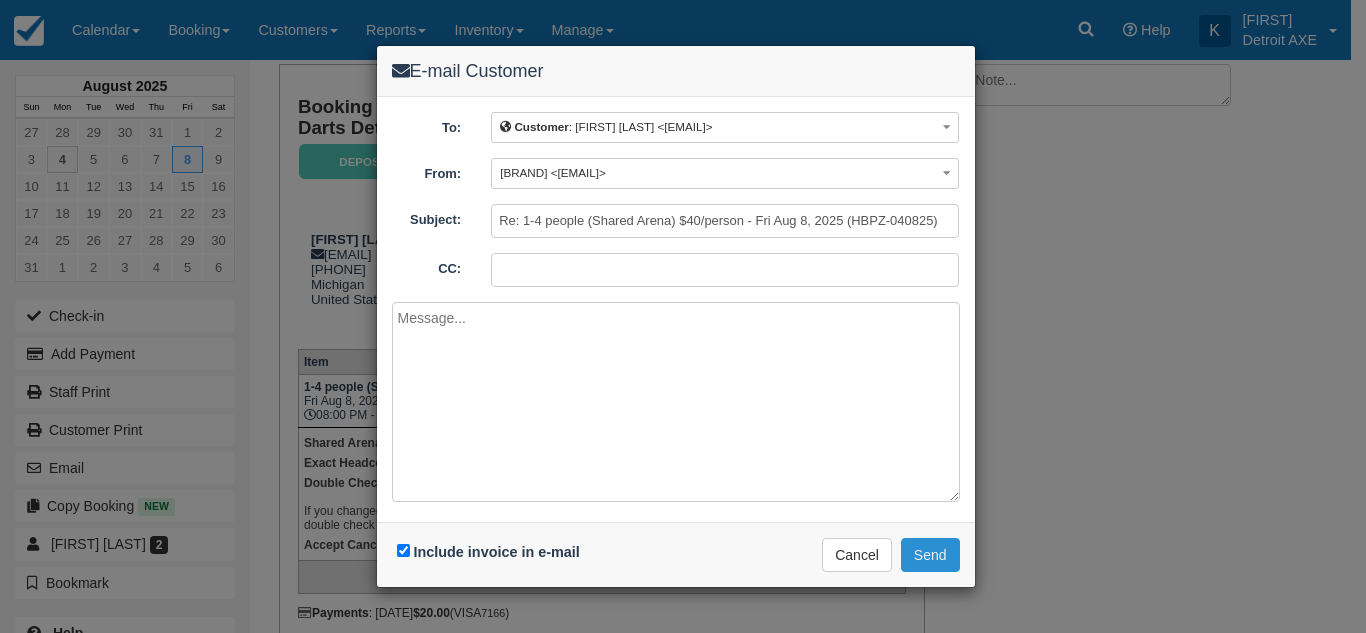 click on "Send" at bounding box center [930, 555] 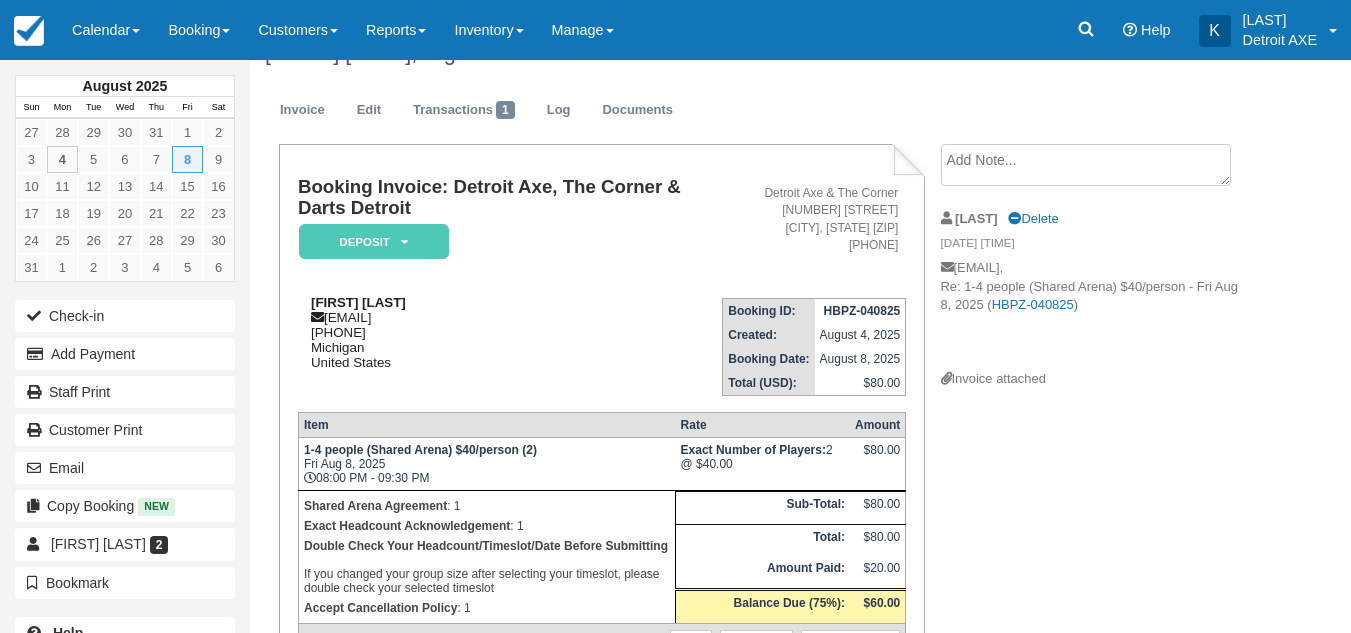 scroll, scrollTop: 40, scrollLeft: 0, axis: vertical 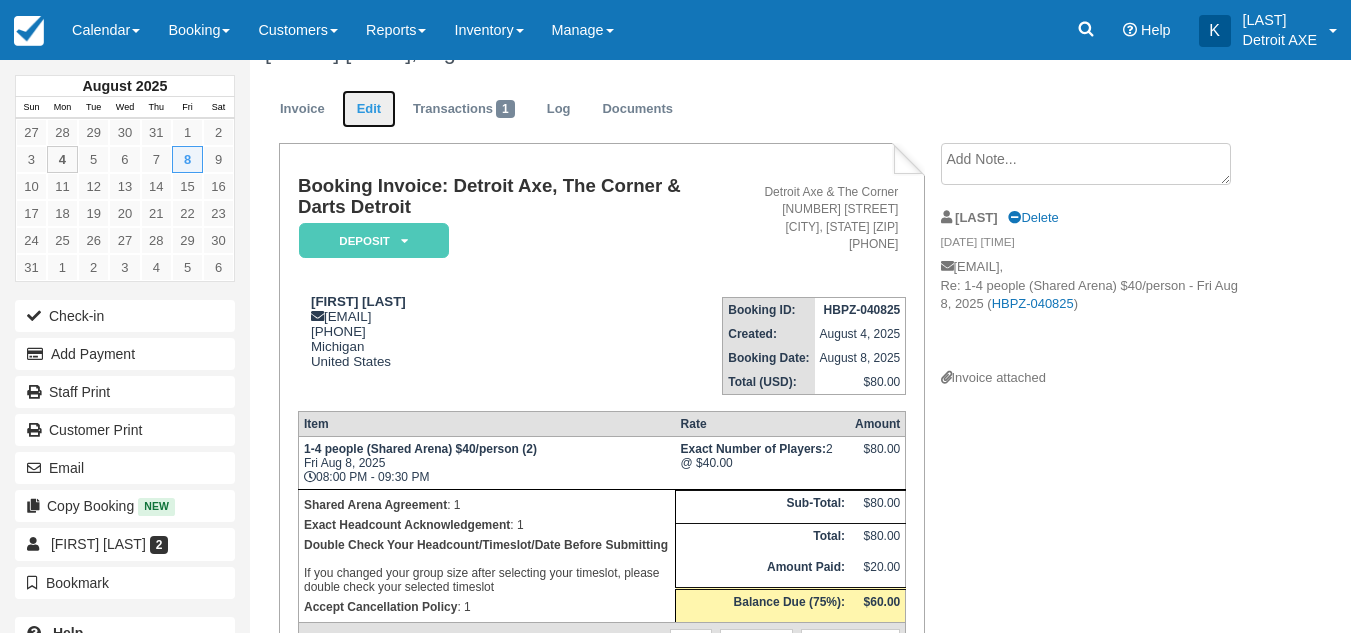 click on "Edit" at bounding box center (369, 109) 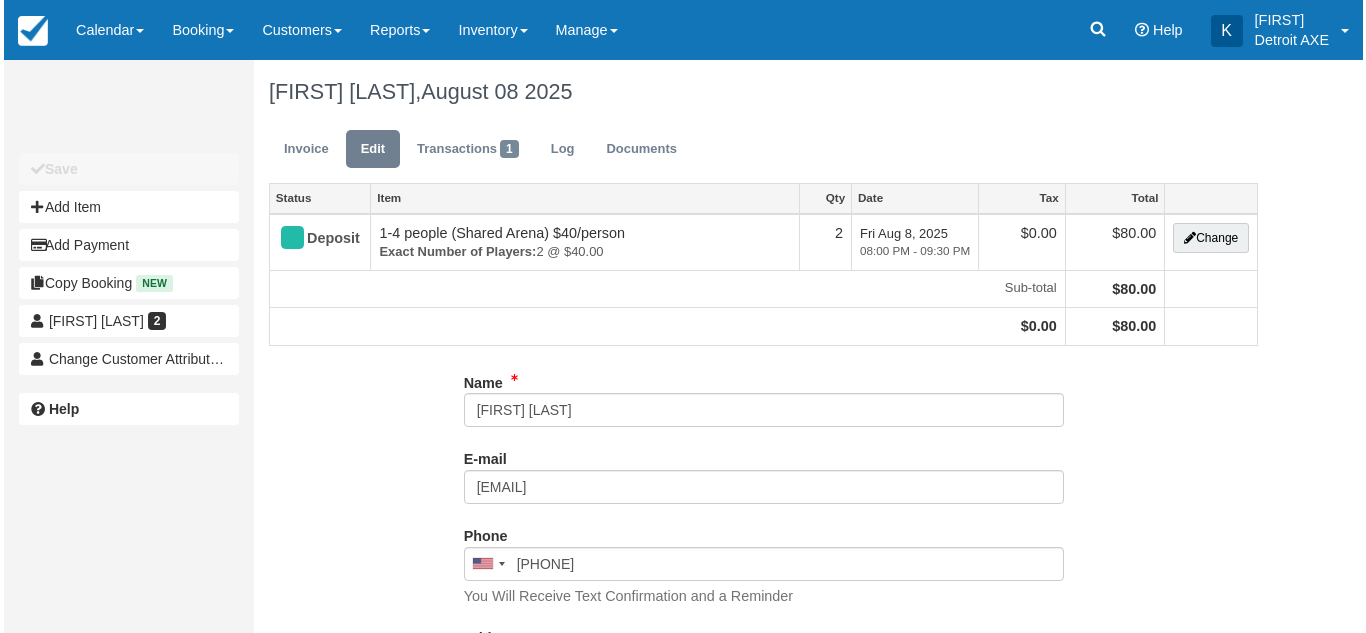 scroll, scrollTop: 0, scrollLeft: 0, axis: both 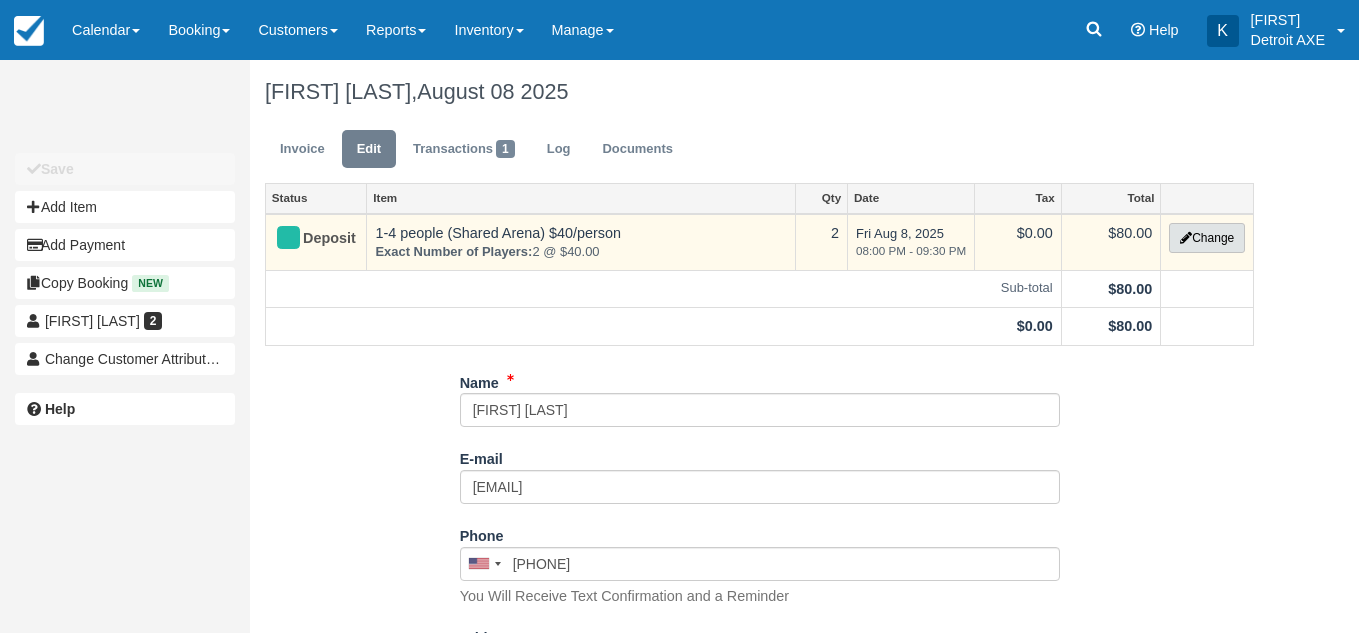 click on "Change" at bounding box center [1207, 238] 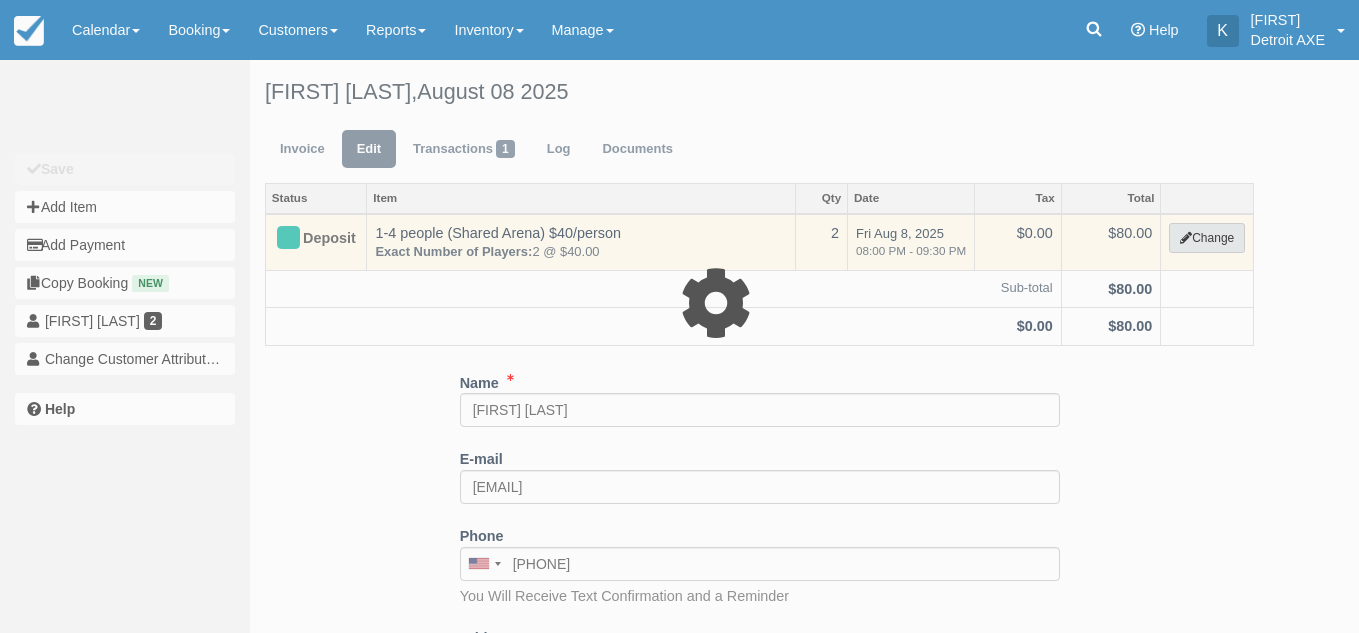 select on "14" 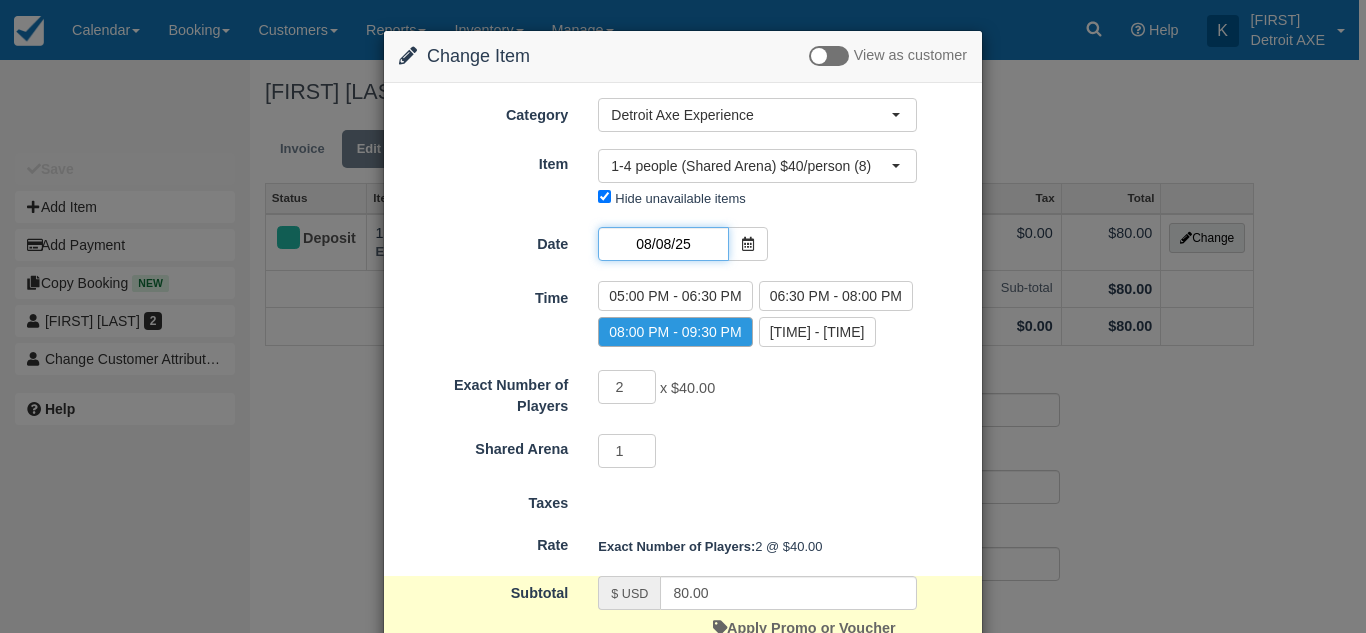 click on "08/08/25" at bounding box center (663, 244) 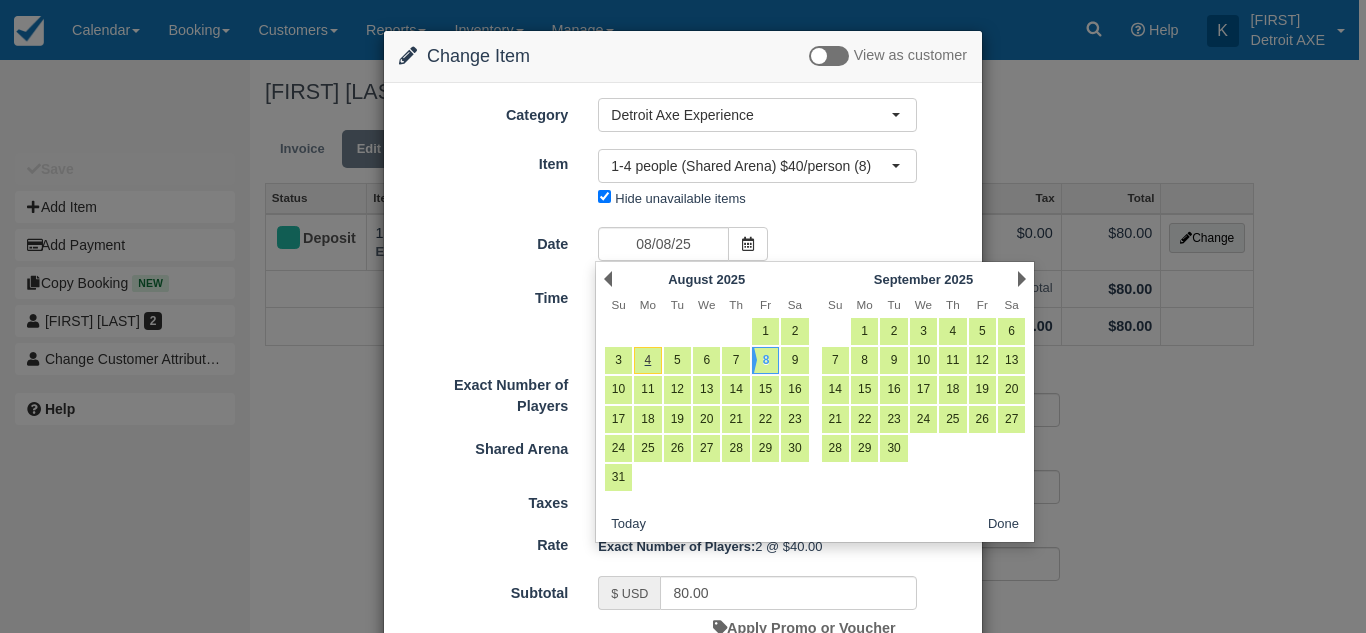 click on "Time 05:00 PM - 06:30 PM 06:30 PM - 08:00 PM 08:00 PM - 09:30 PM 09:30 PM - 11:00 PM" at bounding box center (683, 317) 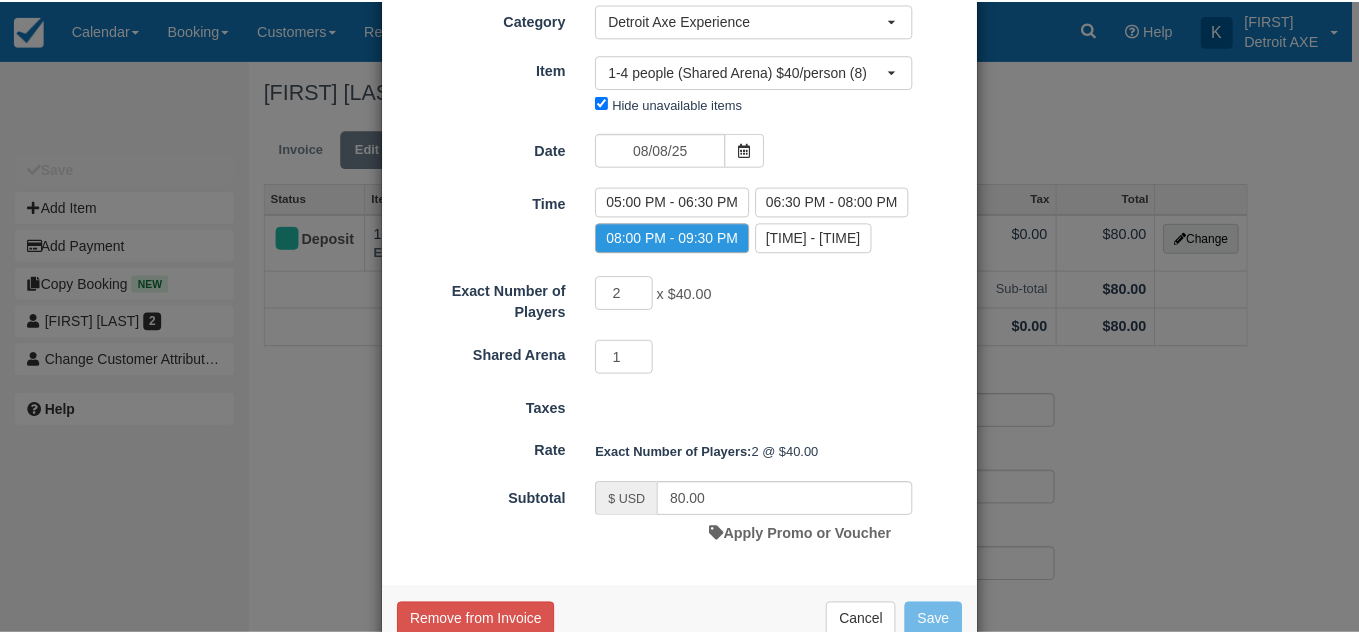 scroll, scrollTop: 117, scrollLeft: 0, axis: vertical 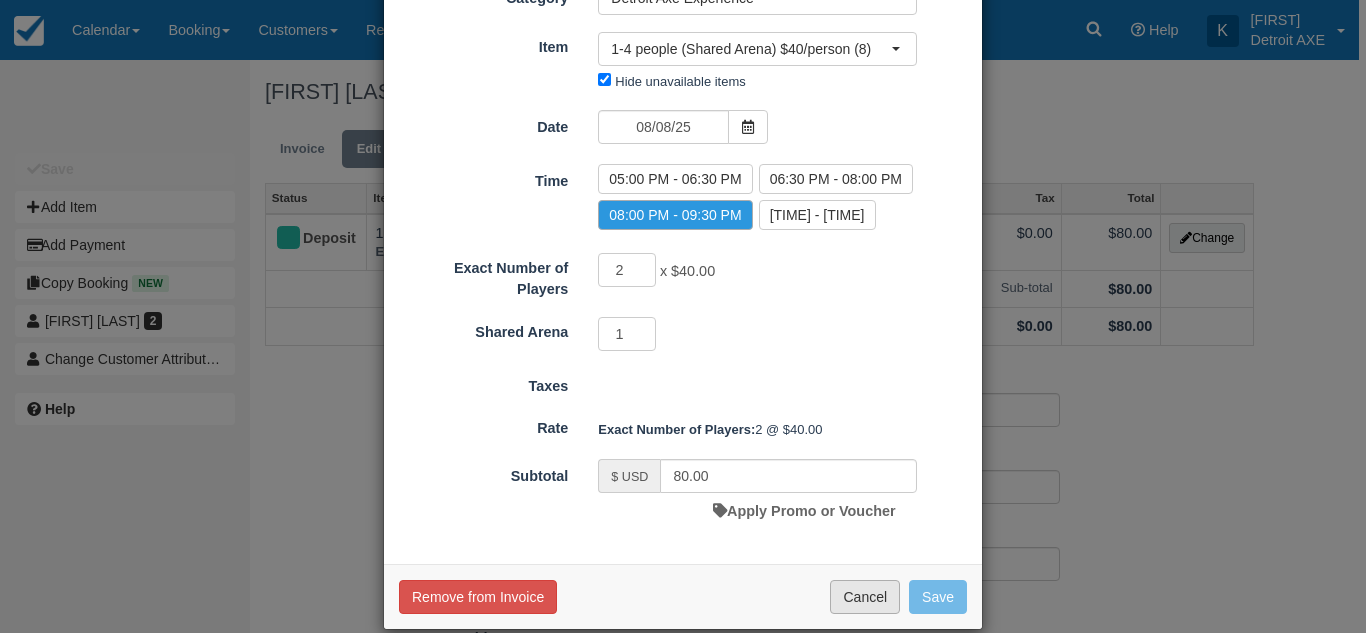 click on "Cancel" at bounding box center [865, 597] 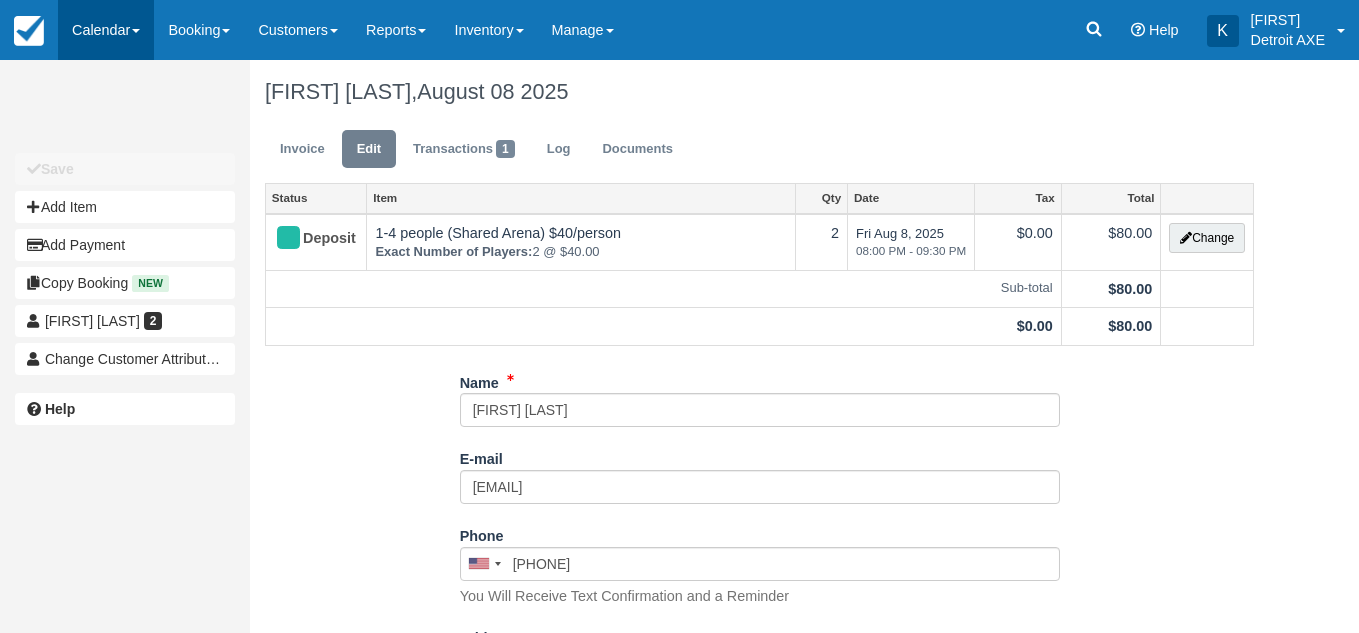 click on "Calendar" at bounding box center [106, 30] 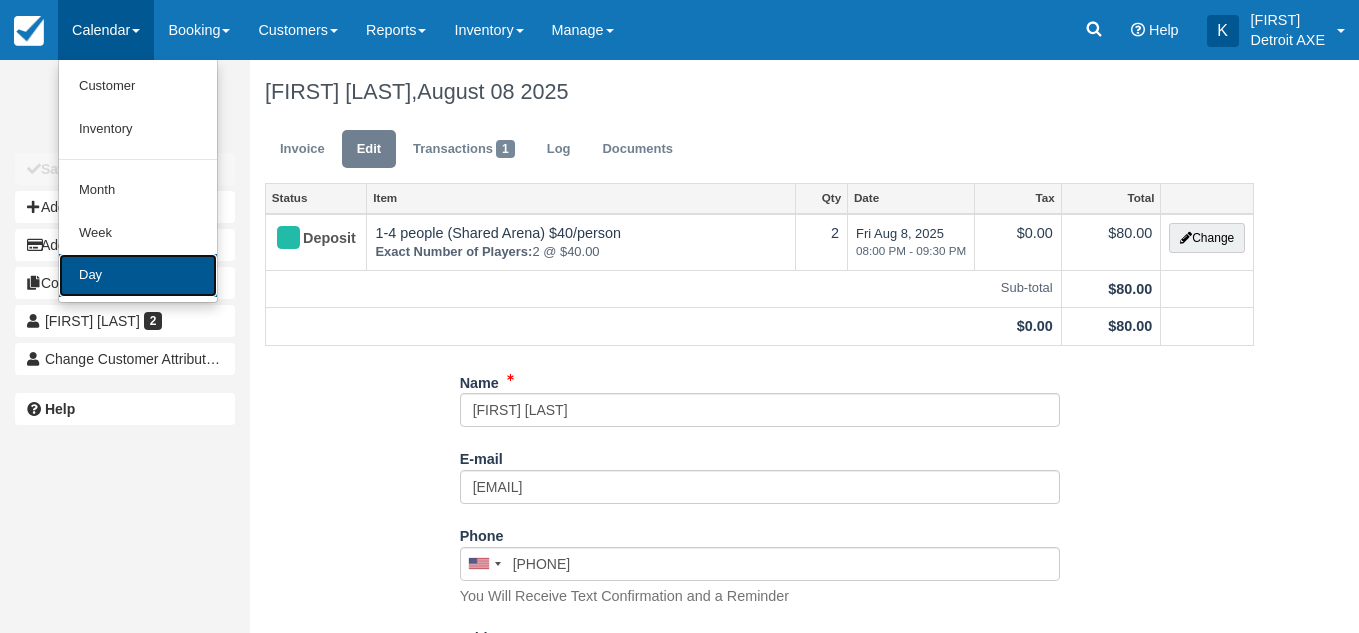 click on "Day" at bounding box center [138, 275] 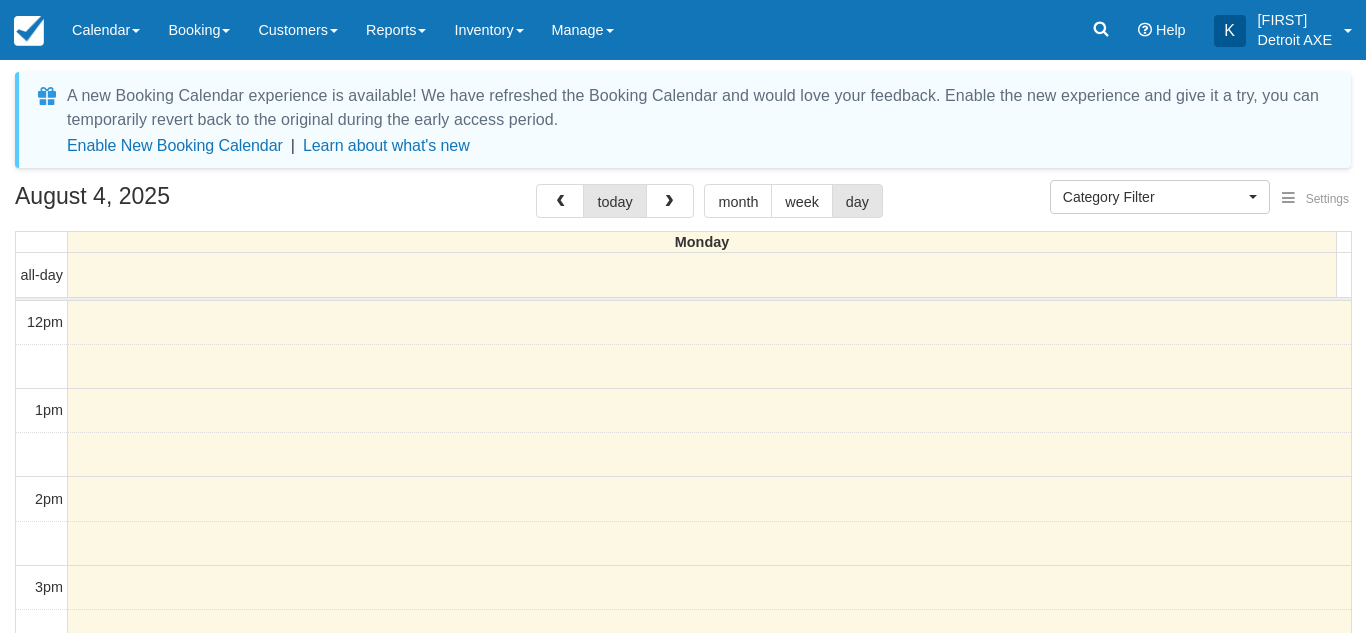 select 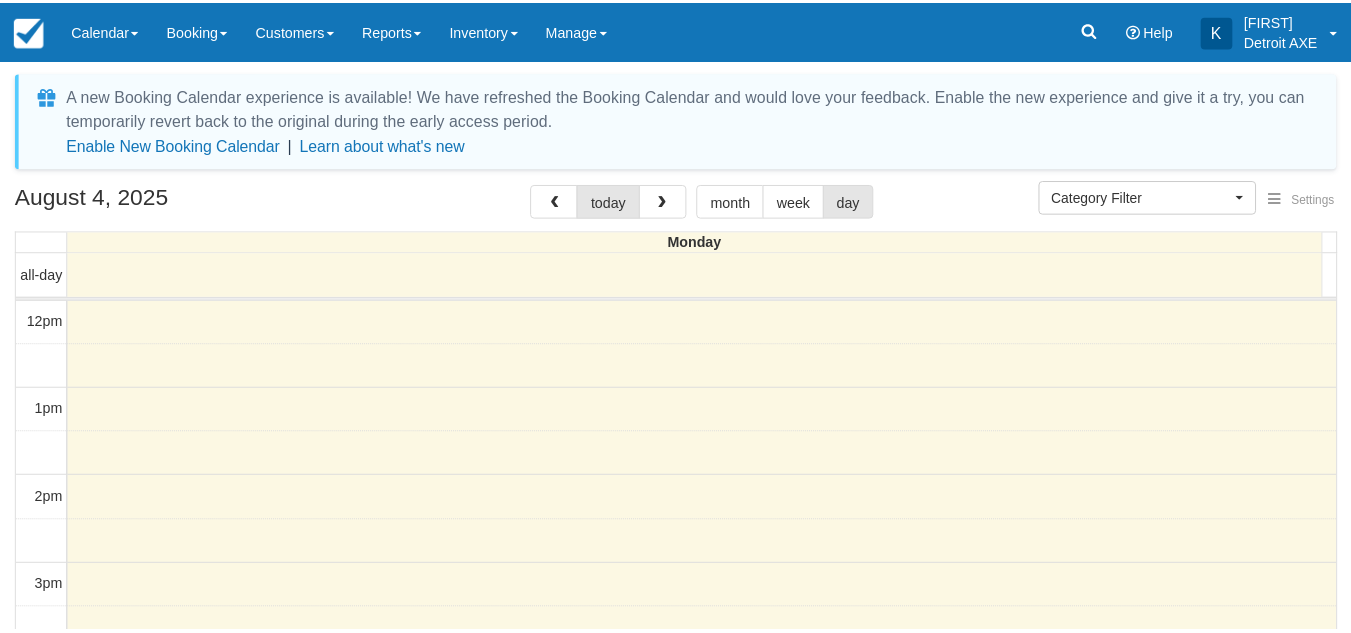 scroll, scrollTop: 0, scrollLeft: 0, axis: both 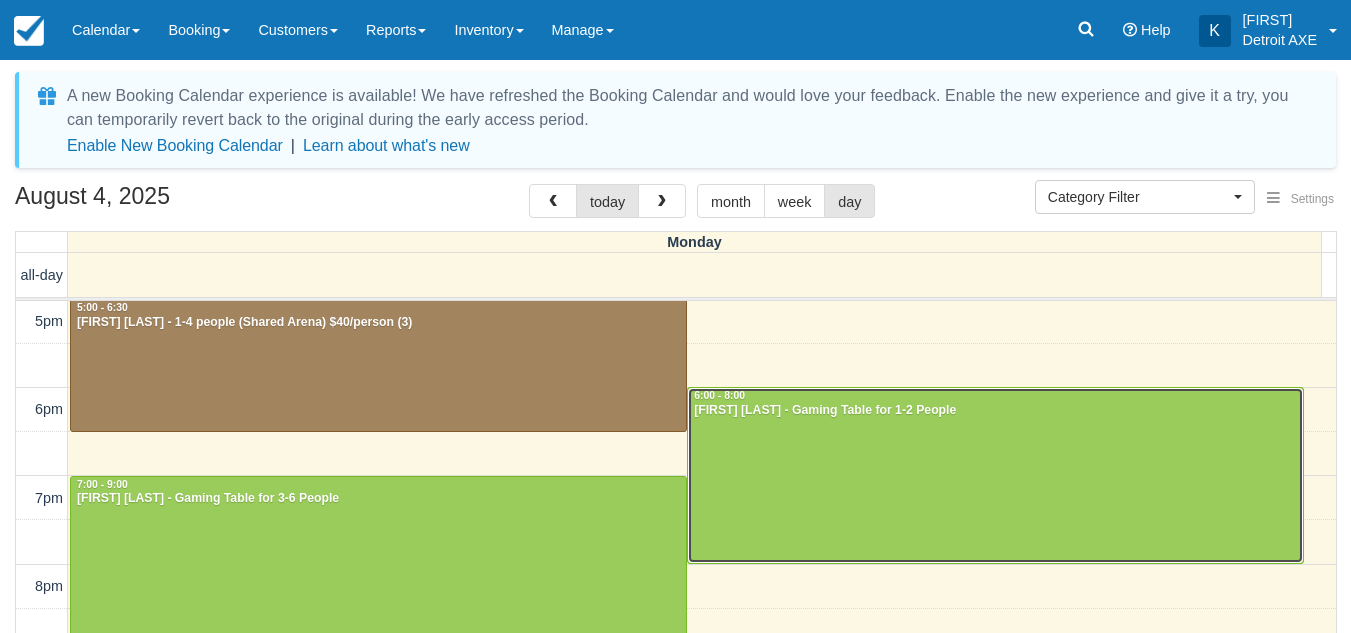 click at bounding box center (995, 475) 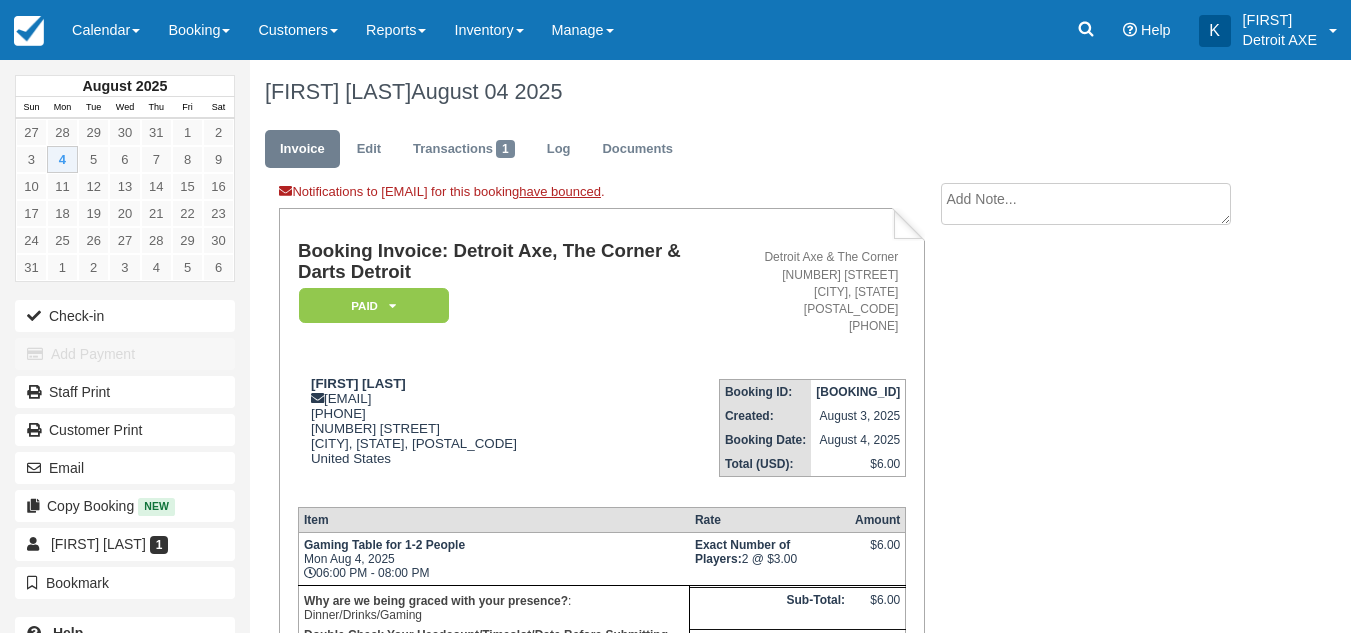 scroll, scrollTop: 0, scrollLeft: 0, axis: both 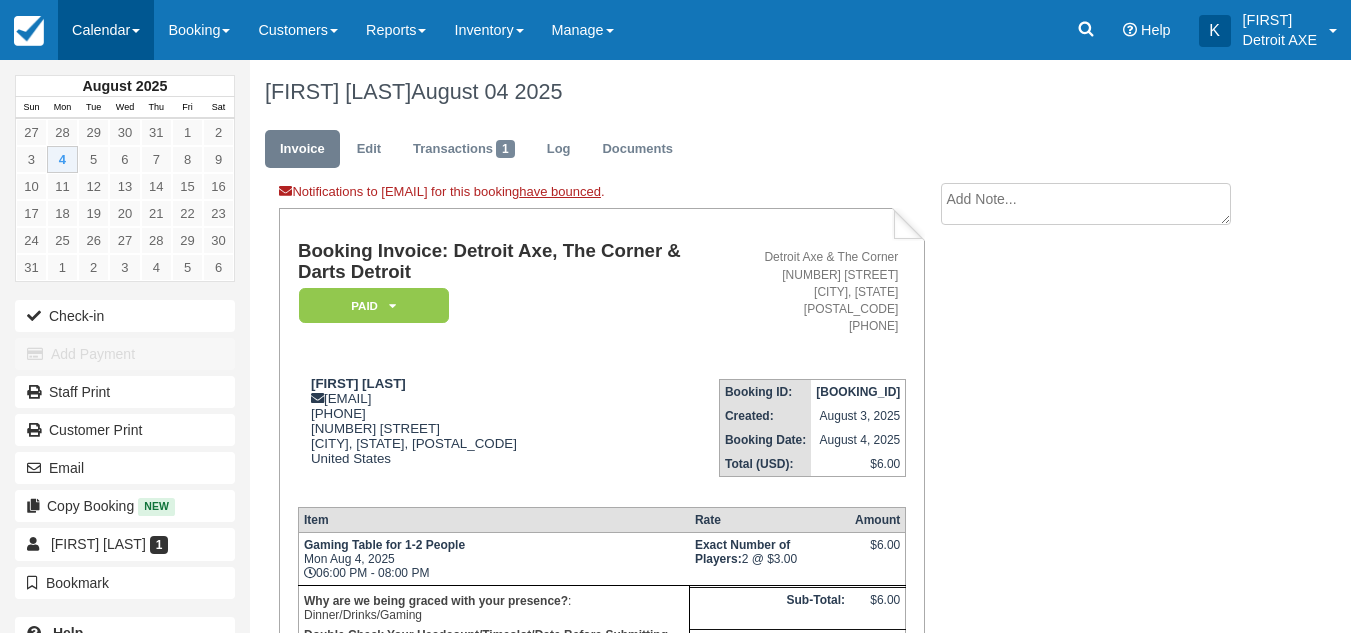 click on "Calendar" at bounding box center (106, 30) 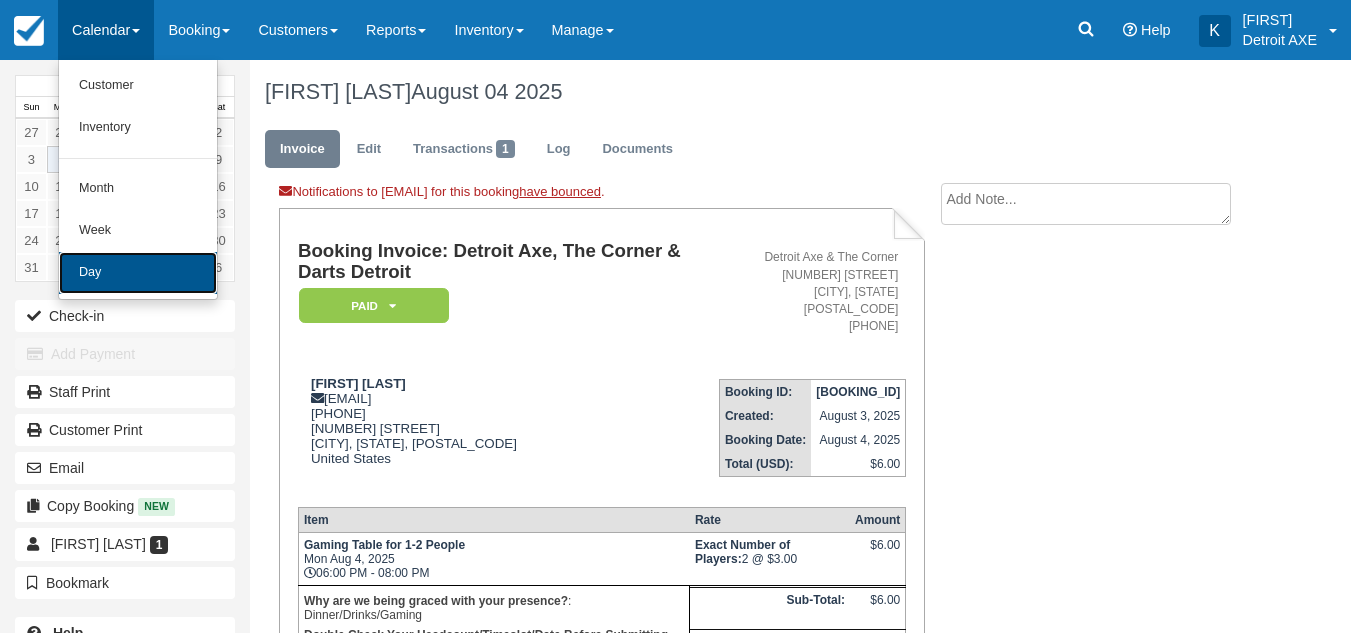 click on "Day" at bounding box center (138, 273) 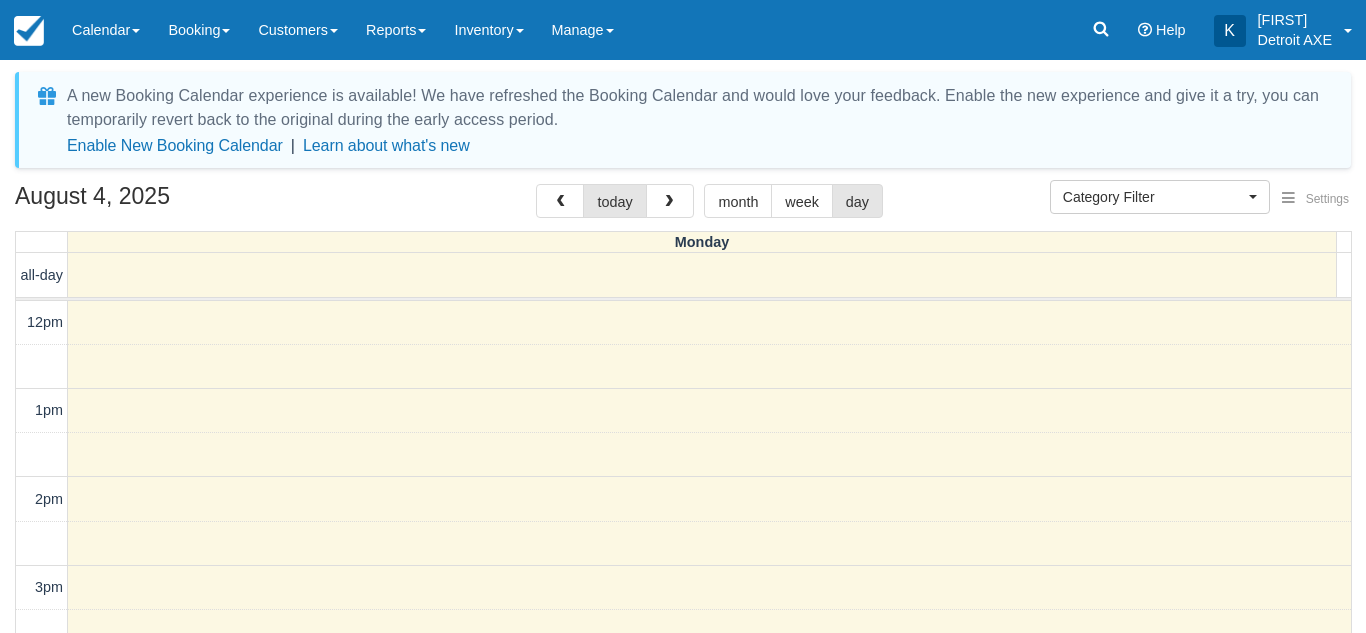 select 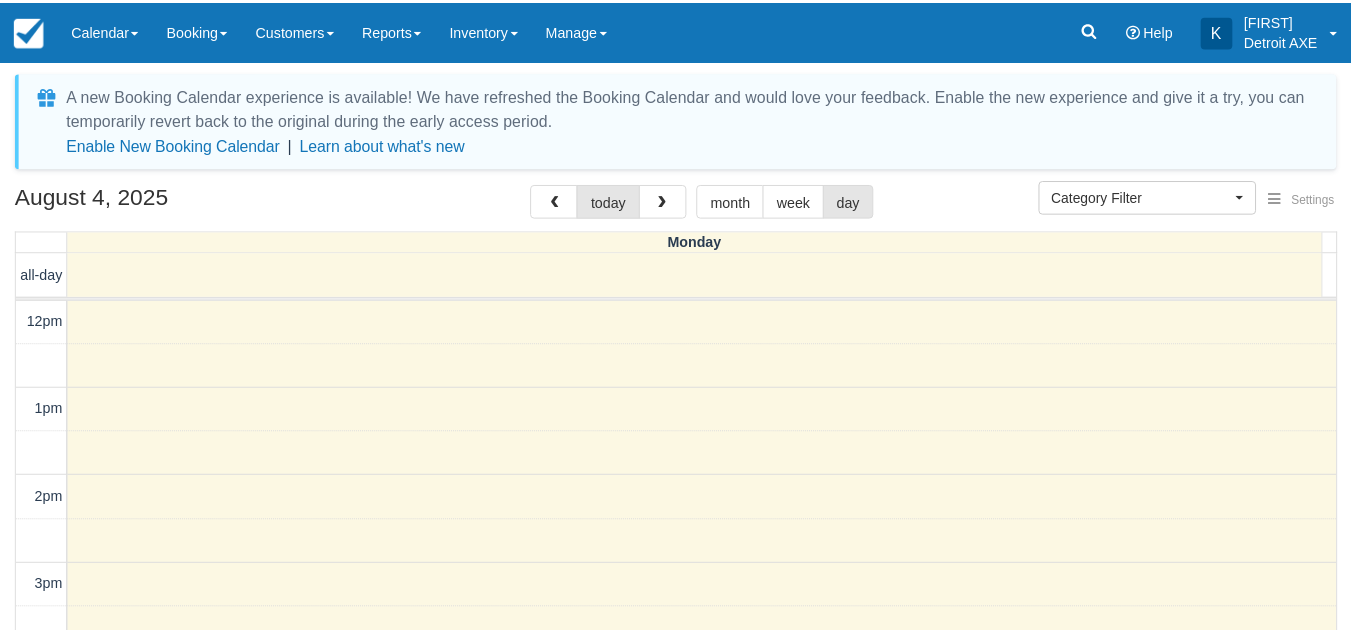 scroll, scrollTop: 0, scrollLeft: 0, axis: both 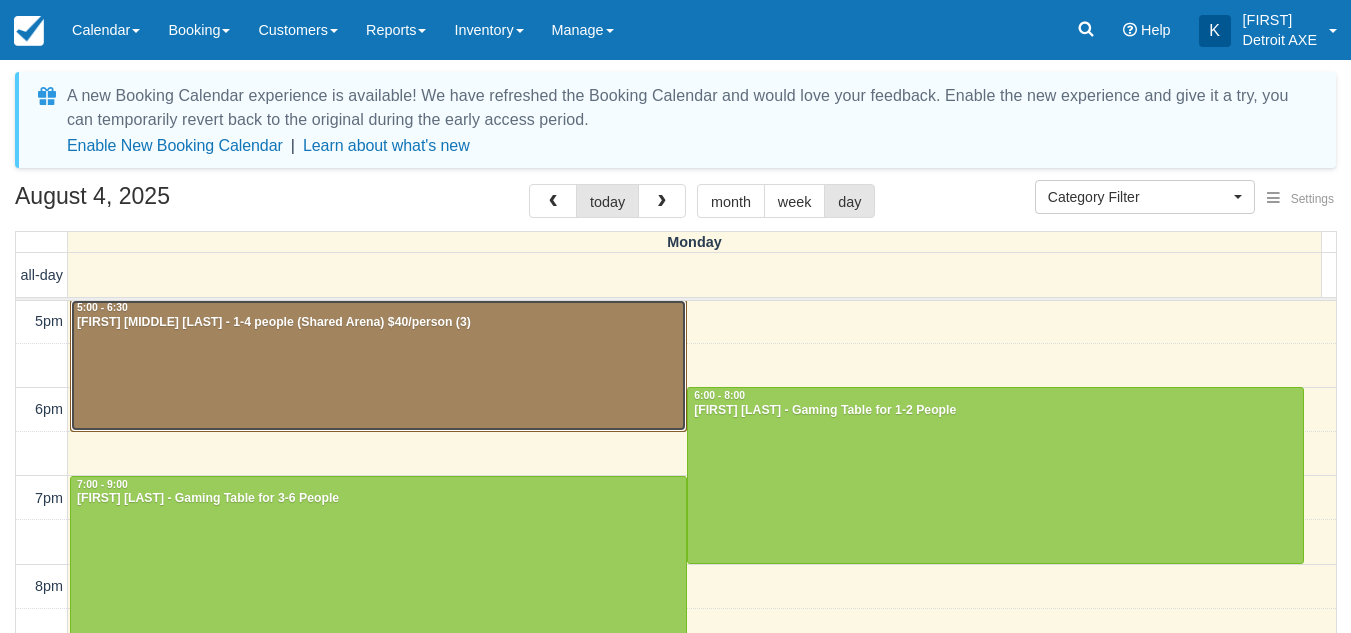 click at bounding box center [378, 365] 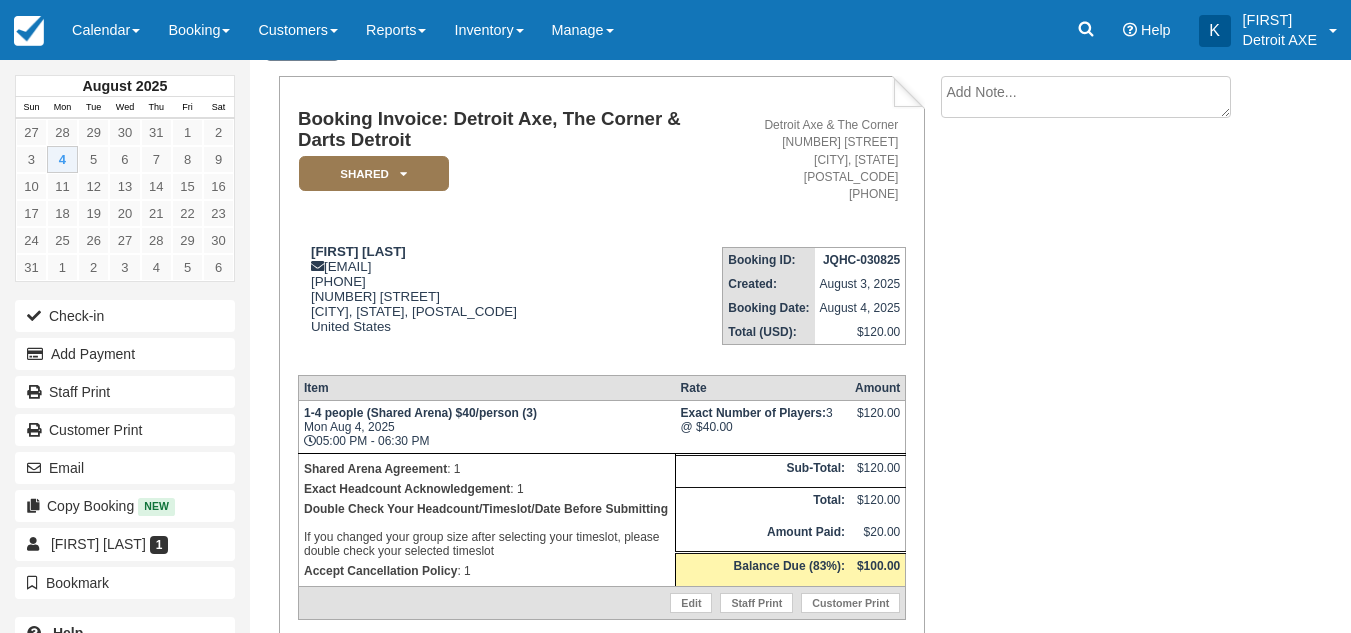 scroll, scrollTop: 99, scrollLeft: 0, axis: vertical 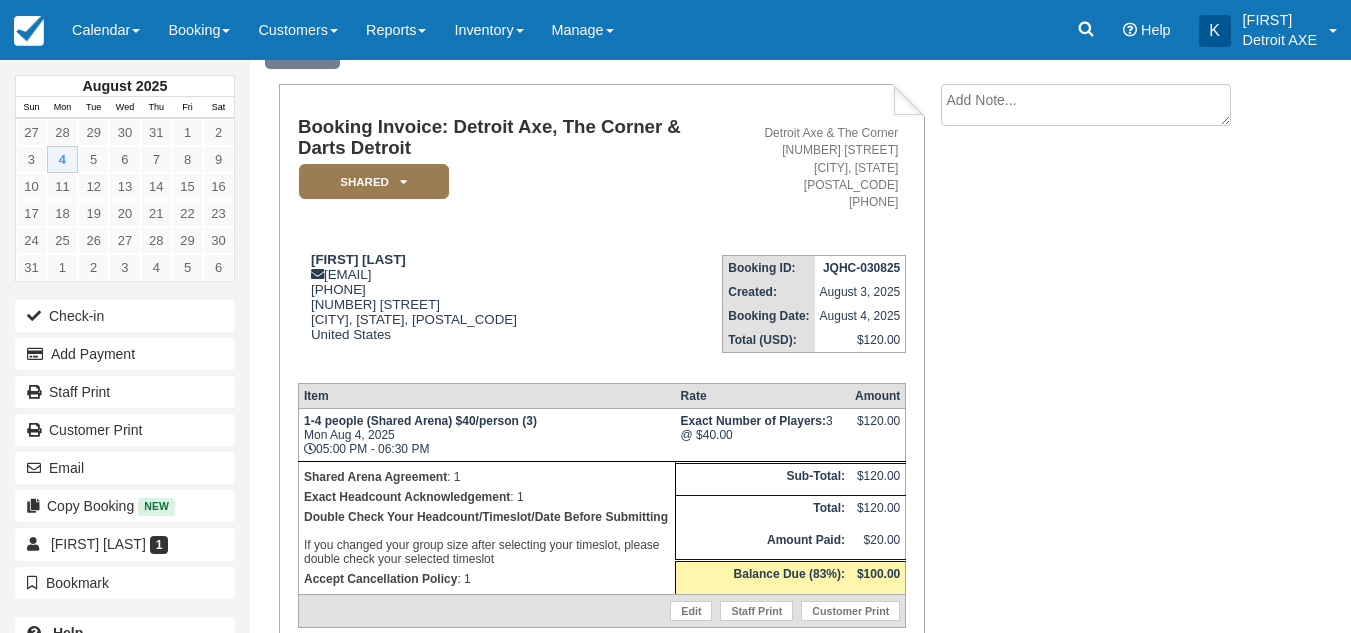 click on "Shared Arena Agreement : 1" at bounding box center (487, 477) 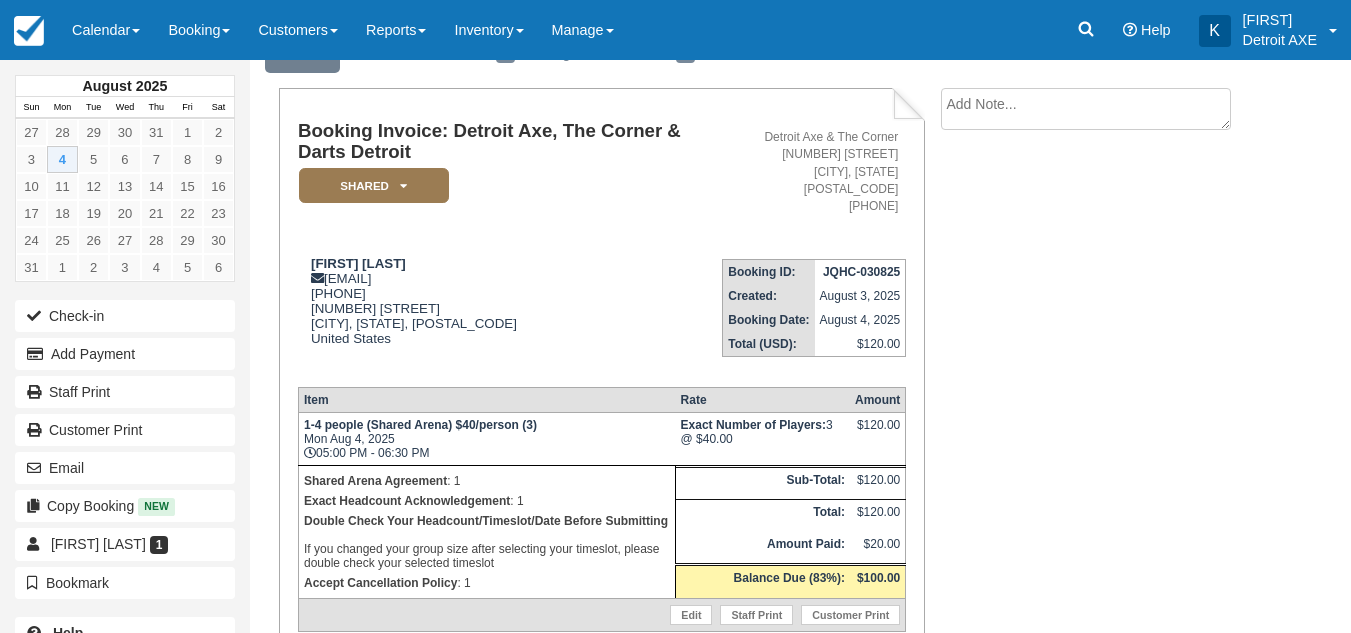 click on "Shared Arena Agreement : 1 Exact Headcount Acknowledgement : 1 Double Check Your Headcount/Timeslot/Date Before Submitting
If you changed your group size after selecting your timeslot, please double check your selected timeslot Accept Cancellation Policy : 1" at bounding box center [486, 532] 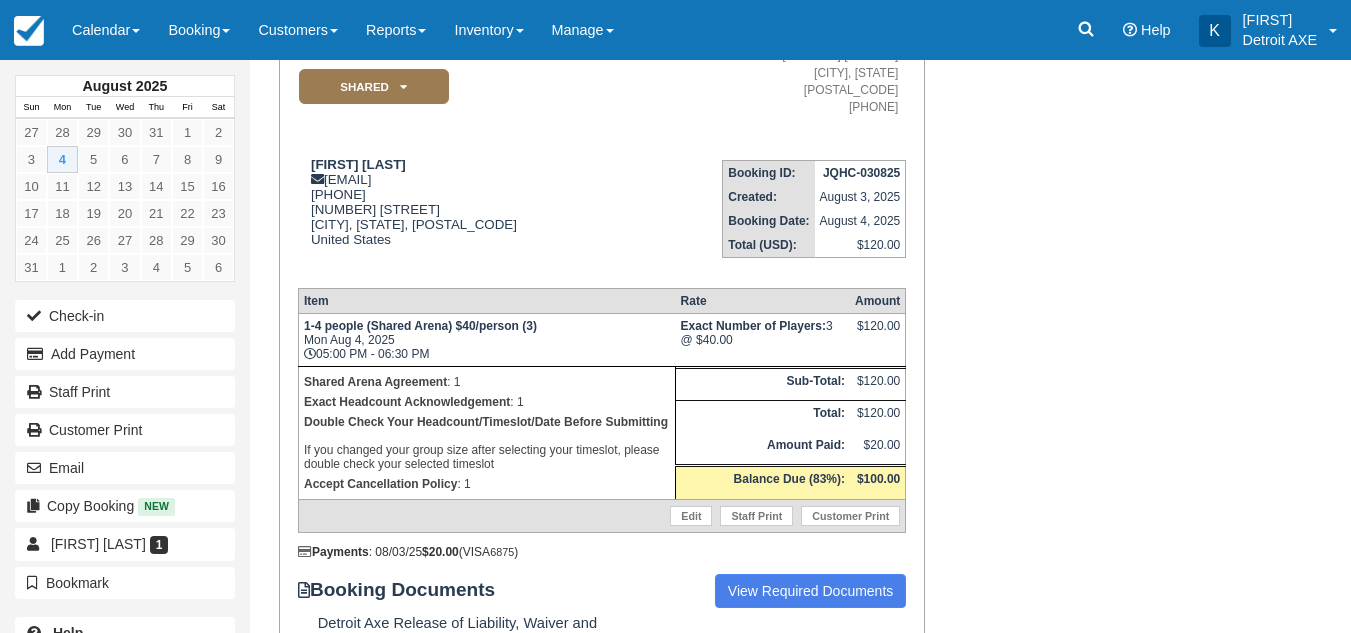 scroll, scrollTop: 199, scrollLeft: 0, axis: vertical 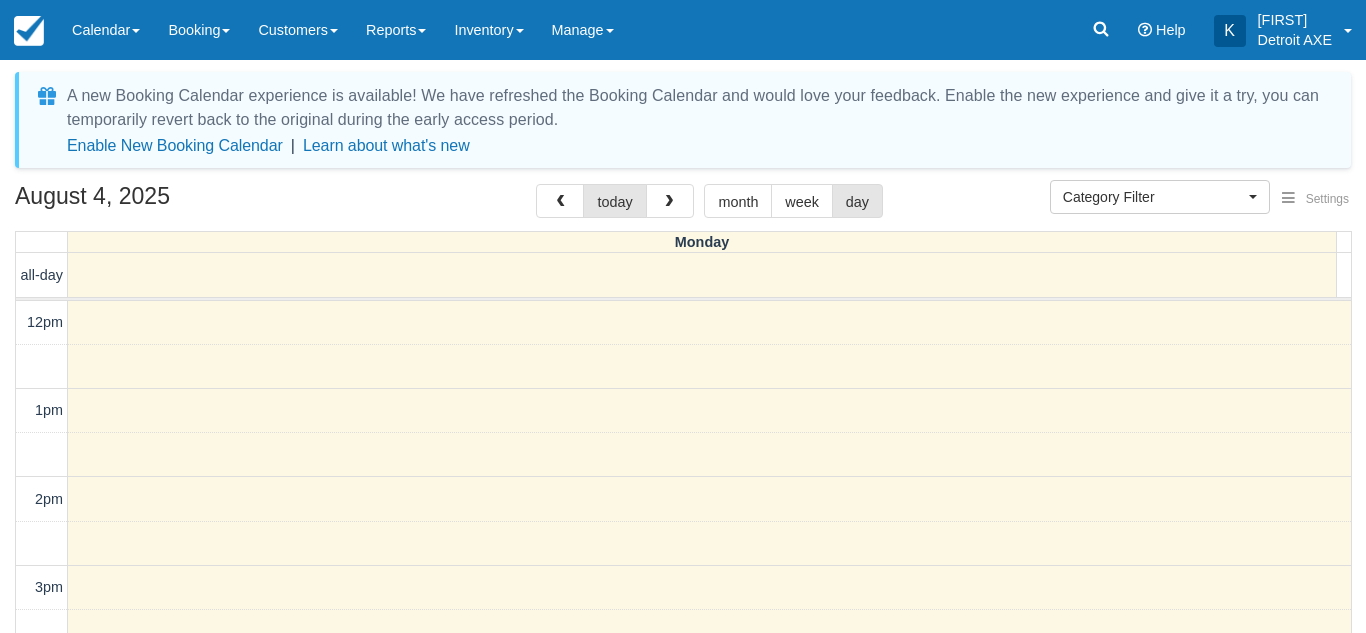 select 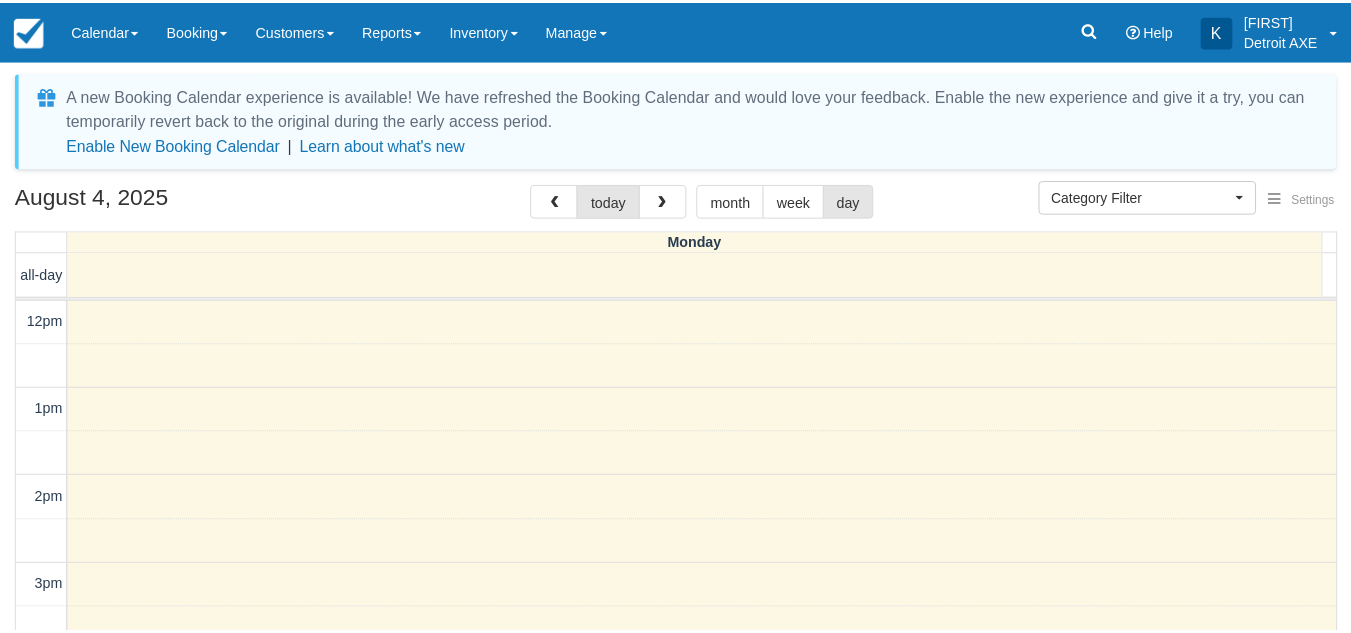 scroll, scrollTop: 0, scrollLeft: 0, axis: both 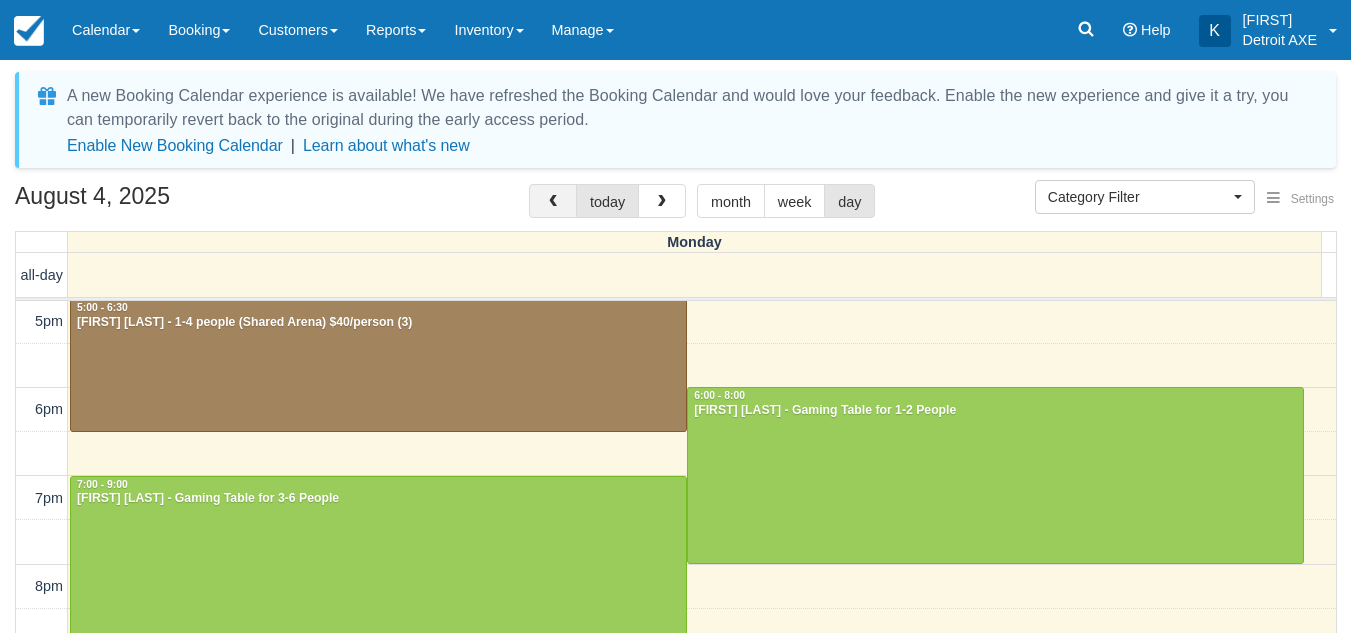 click at bounding box center (553, 202) 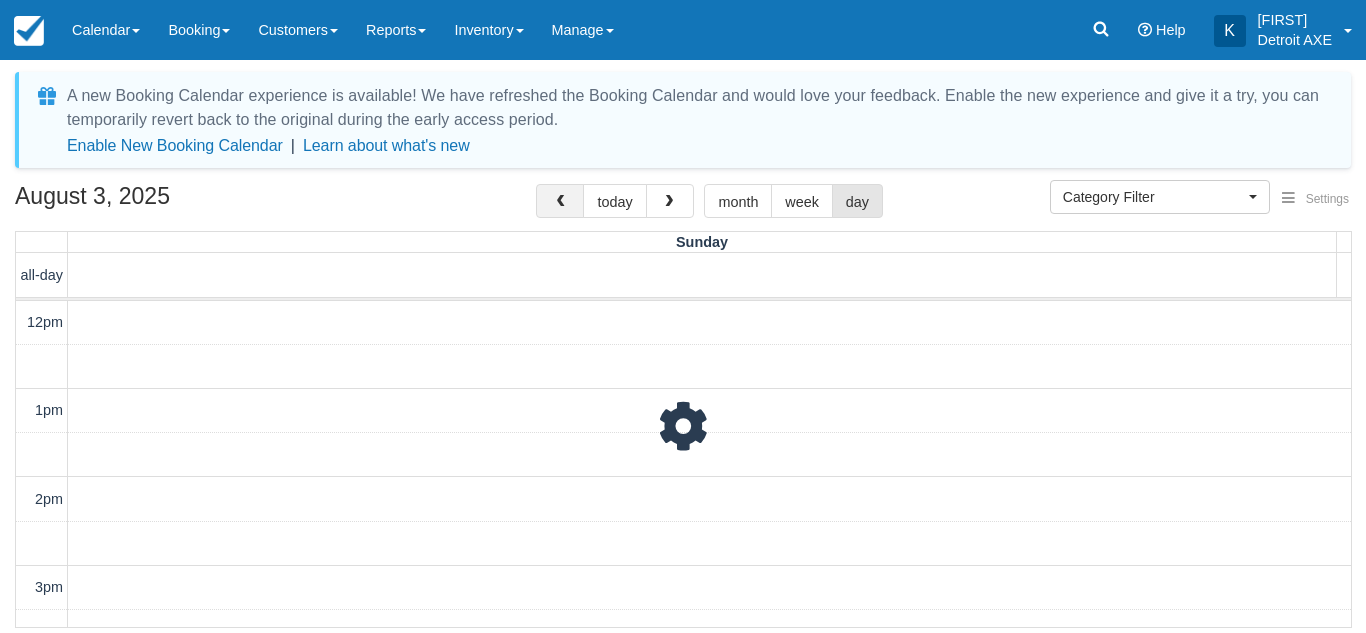 scroll, scrollTop: 443, scrollLeft: 0, axis: vertical 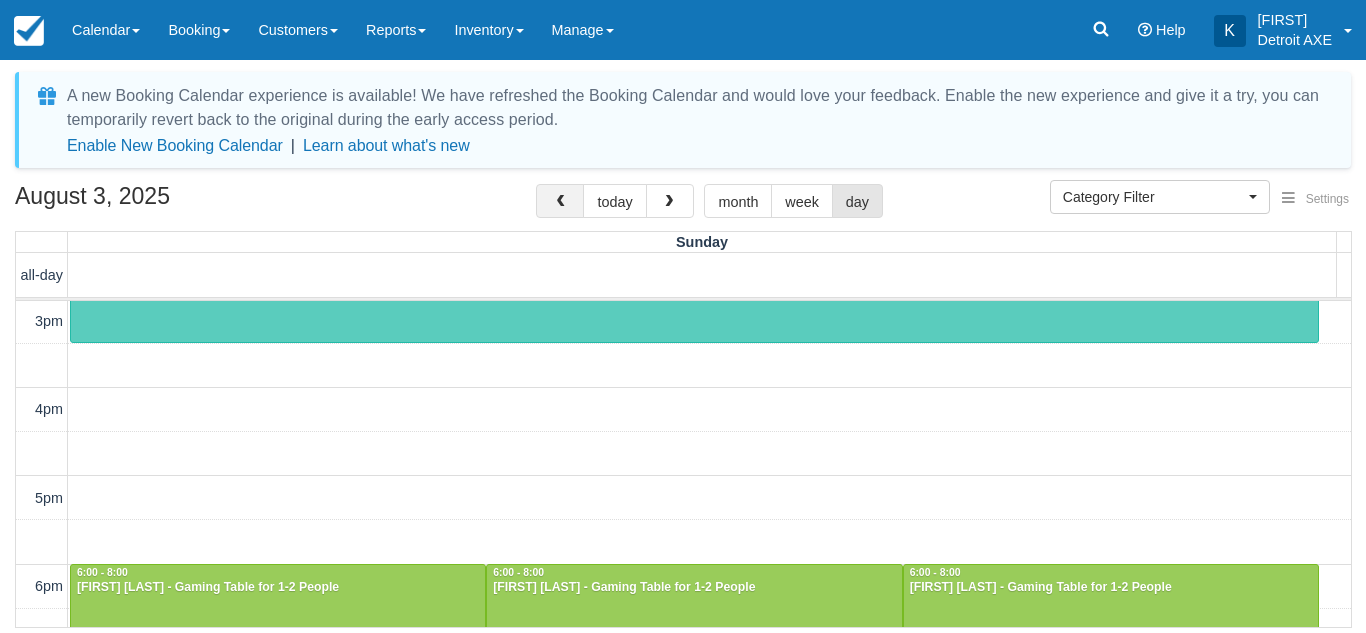 click at bounding box center (560, 202) 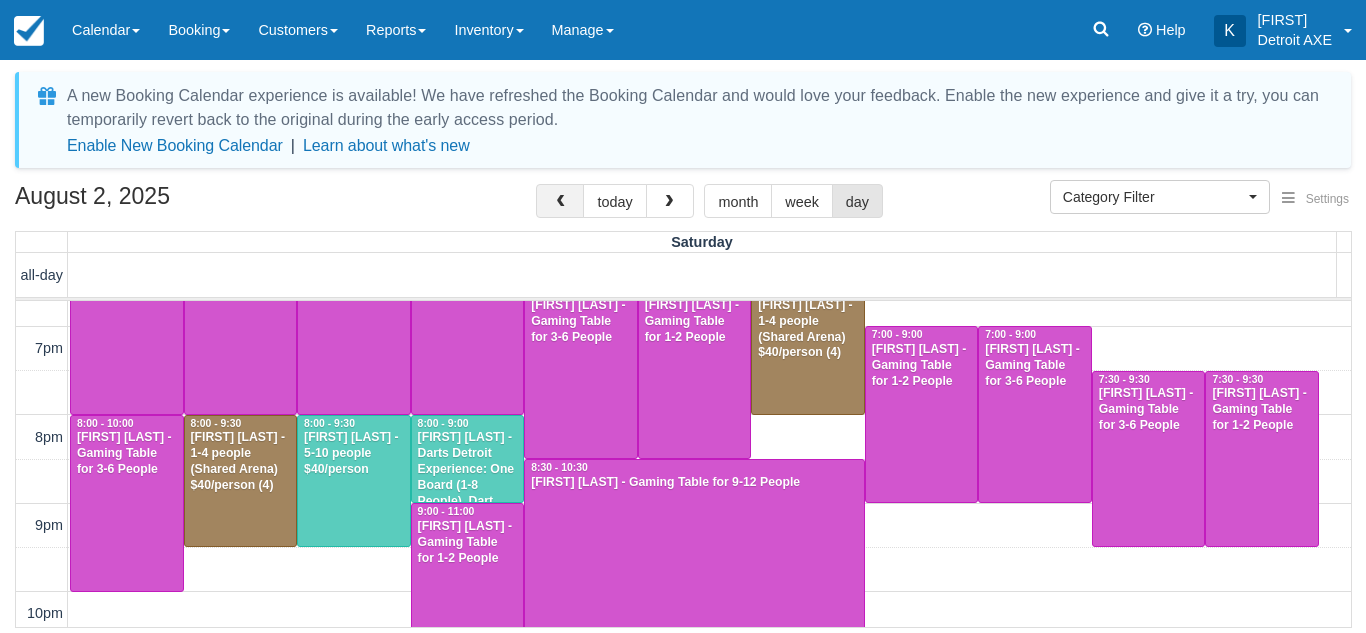 scroll, scrollTop: 831, scrollLeft: 0, axis: vertical 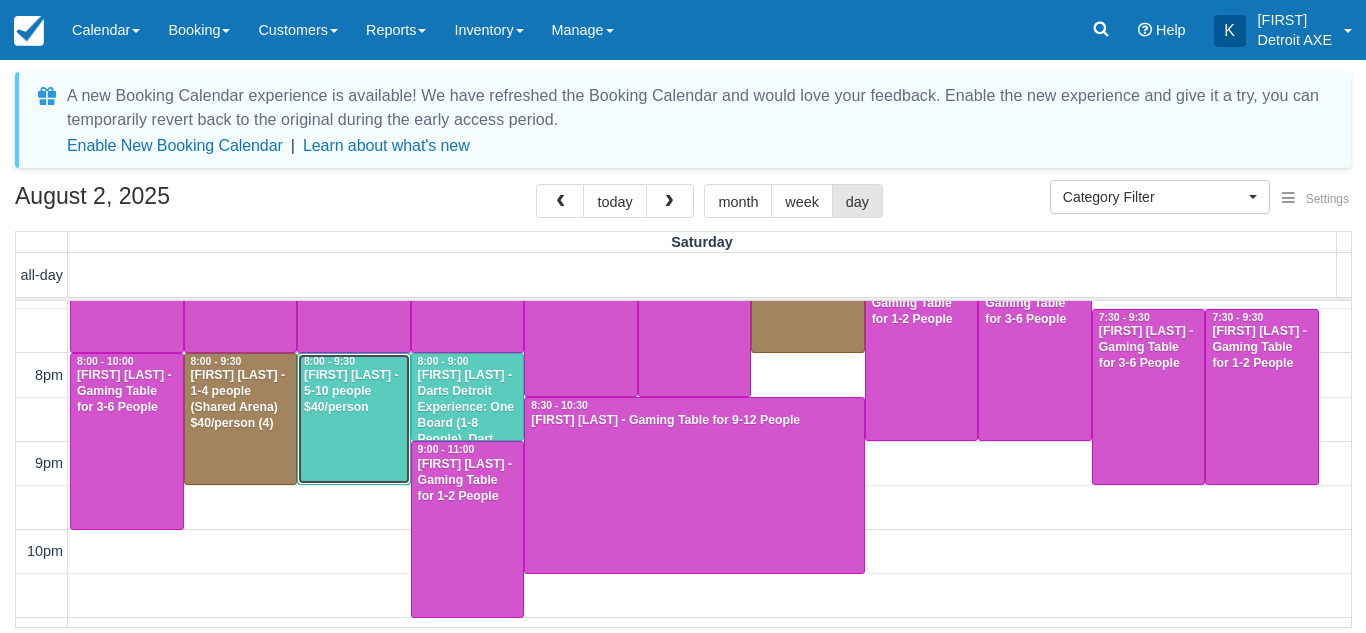 click on "Terrance Hicks - 5-10 people $40/person" at bounding box center (354, 392) 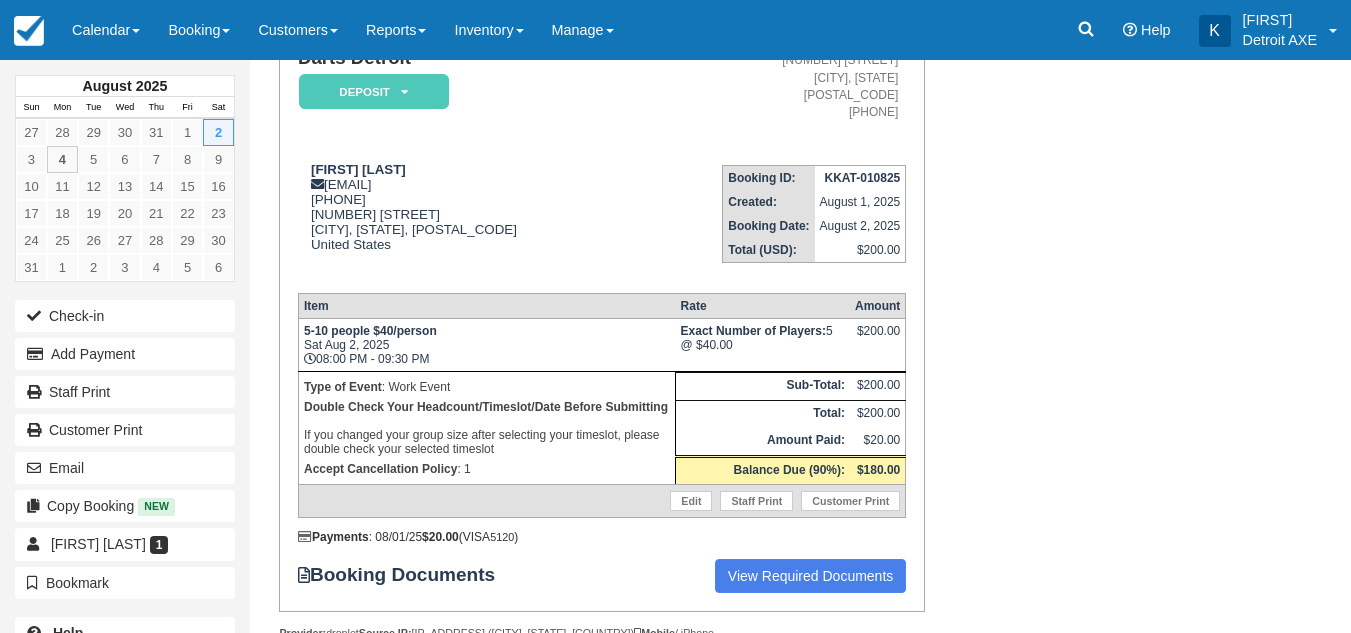 scroll, scrollTop: 224, scrollLeft: 0, axis: vertical 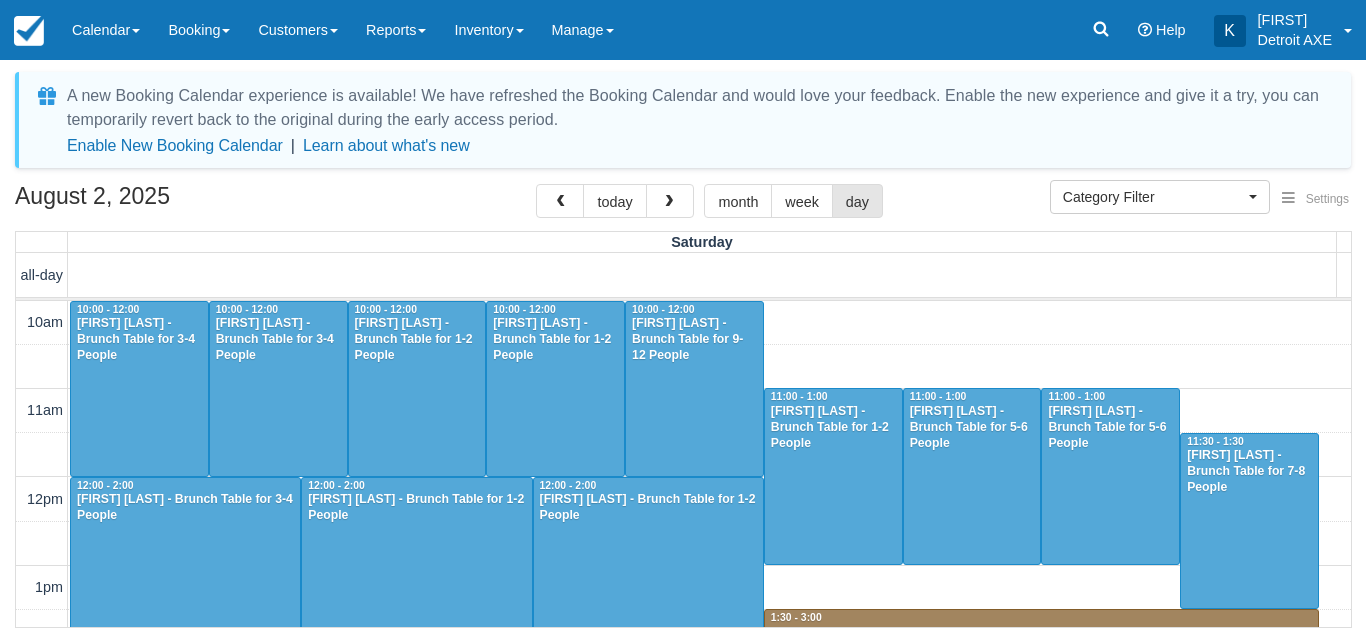 select 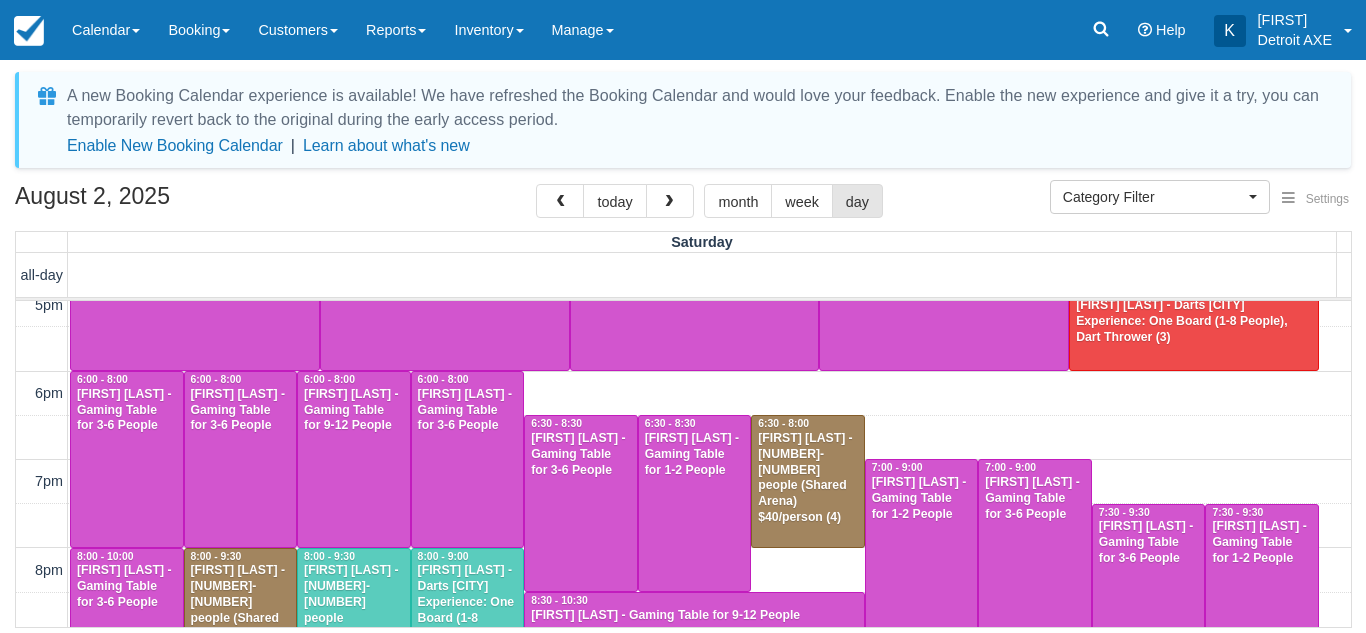scroll, scrollTop: 649, scrollLeft: 0, axis: vertical 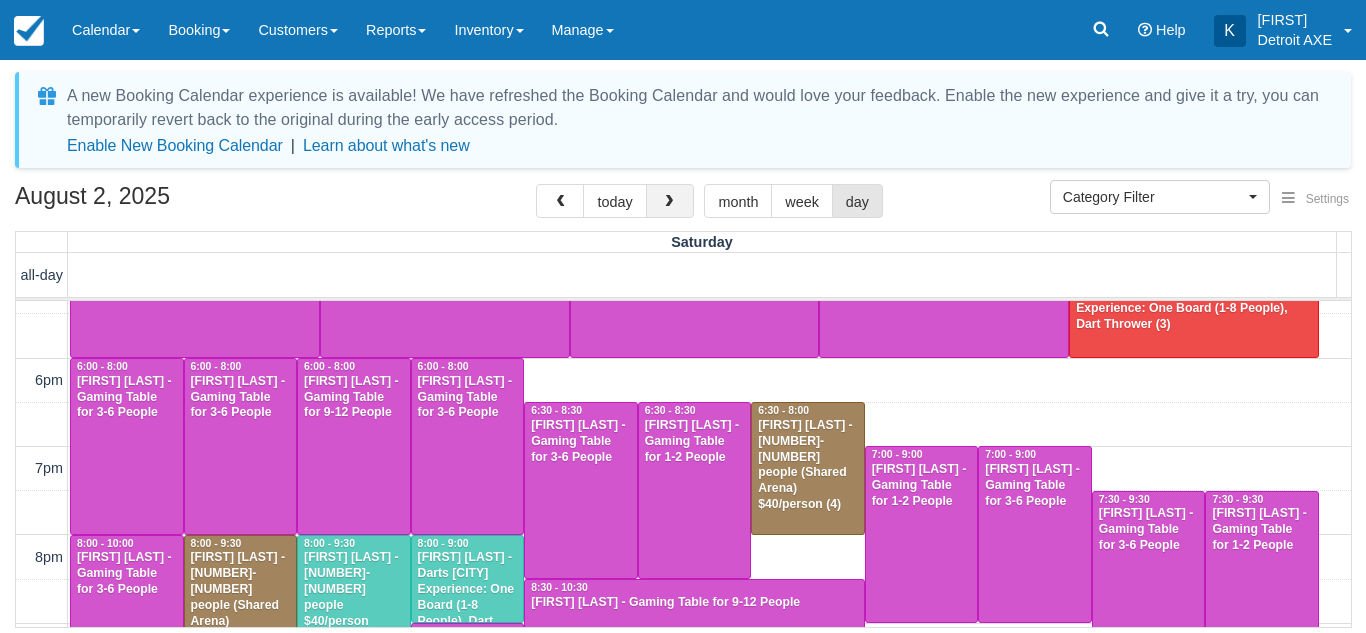 click at bounding box center [670, 201] 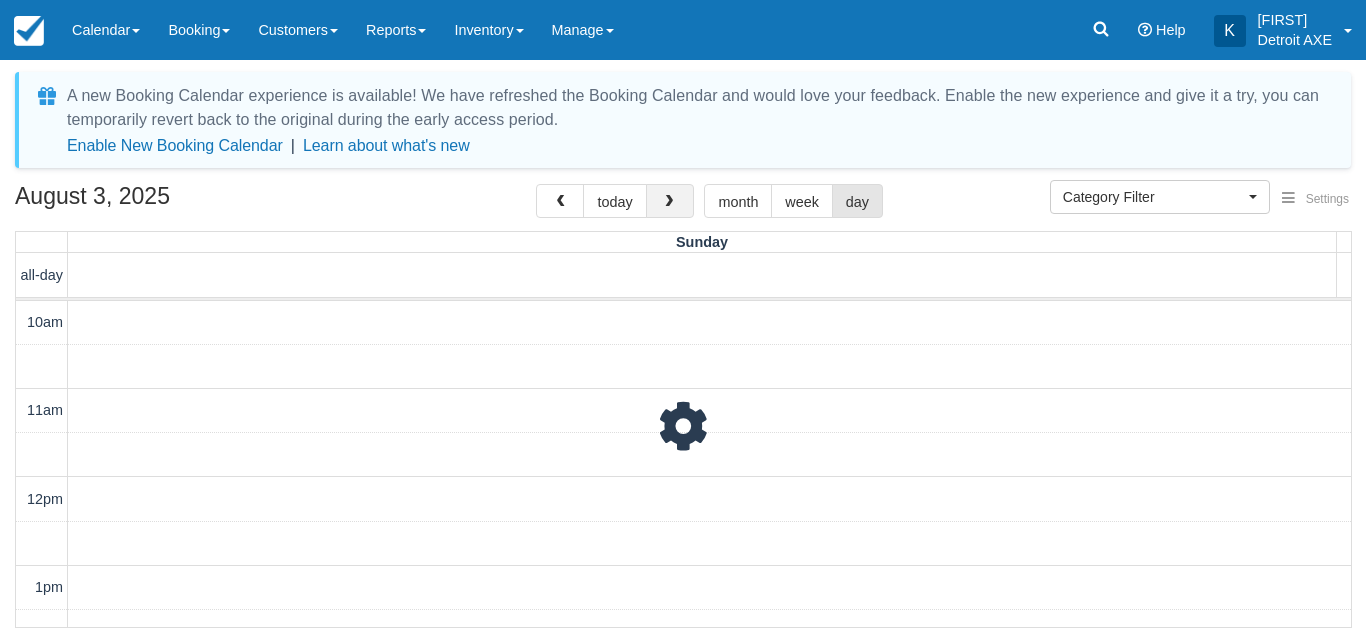 scroll, scrollTop: 620, scrollLeft: 0, axis: vertical 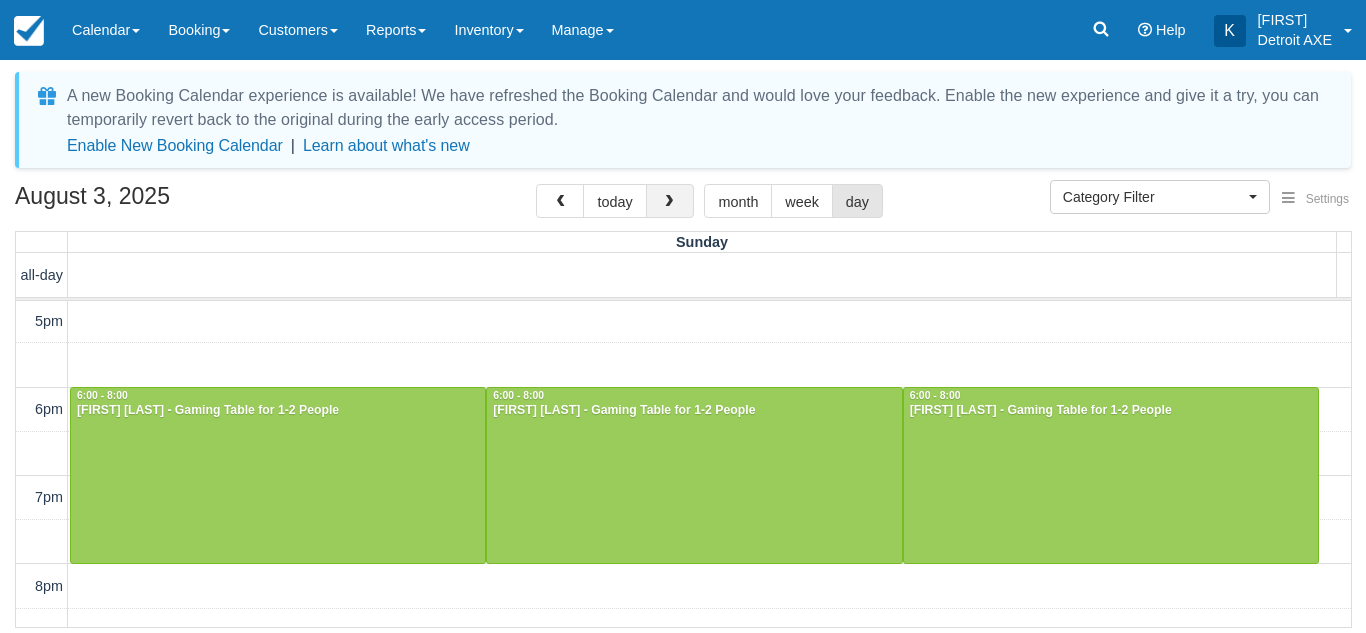 click at bounding box center [669, 202] 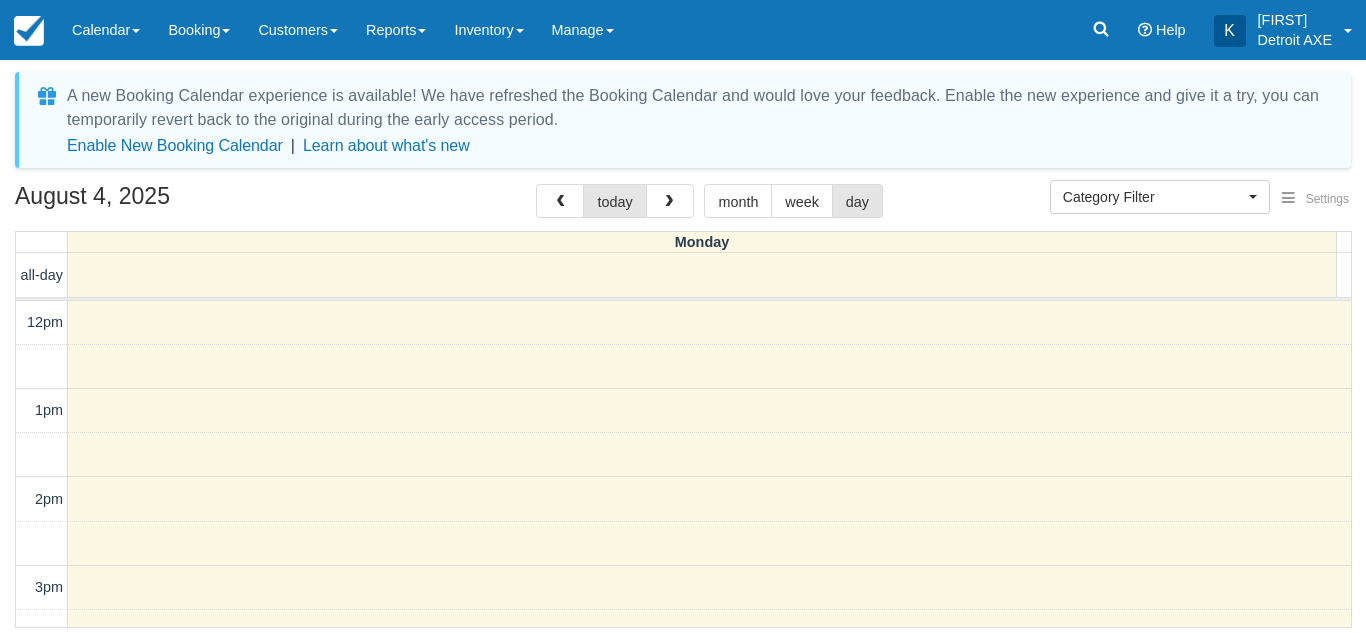 scroll, scrollTop: 620, scrollLeft: 0, axis: vertical 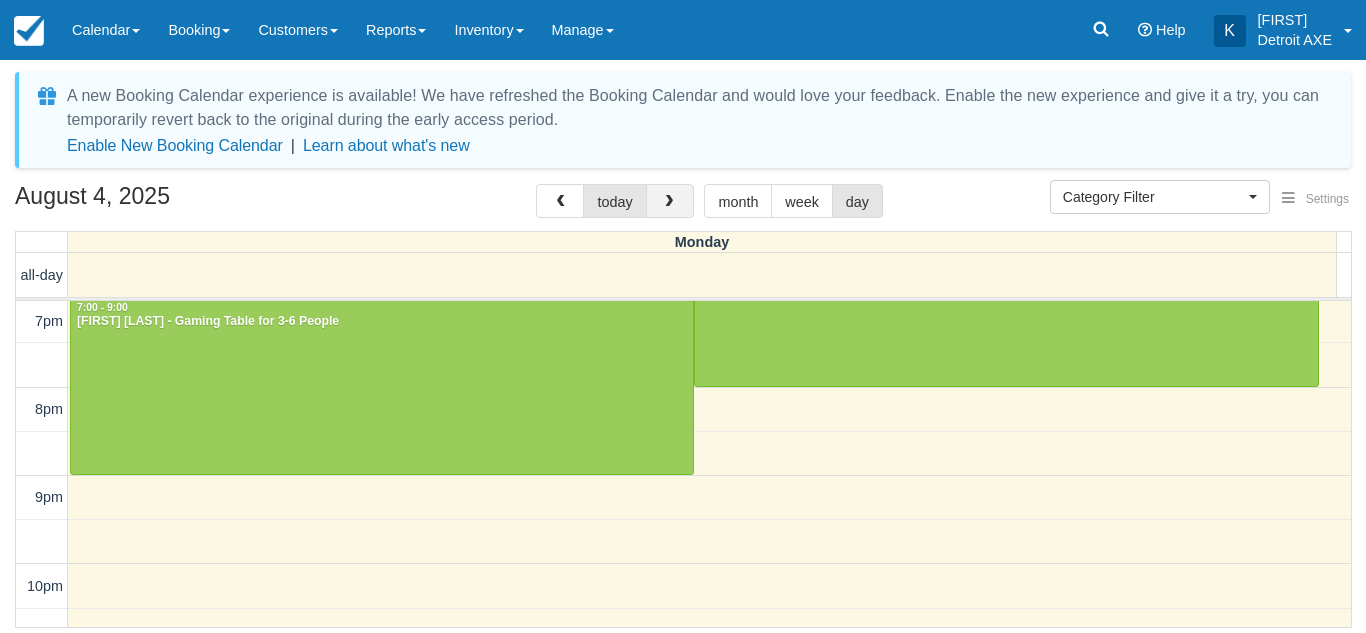 click at bounding box center (669, 202) 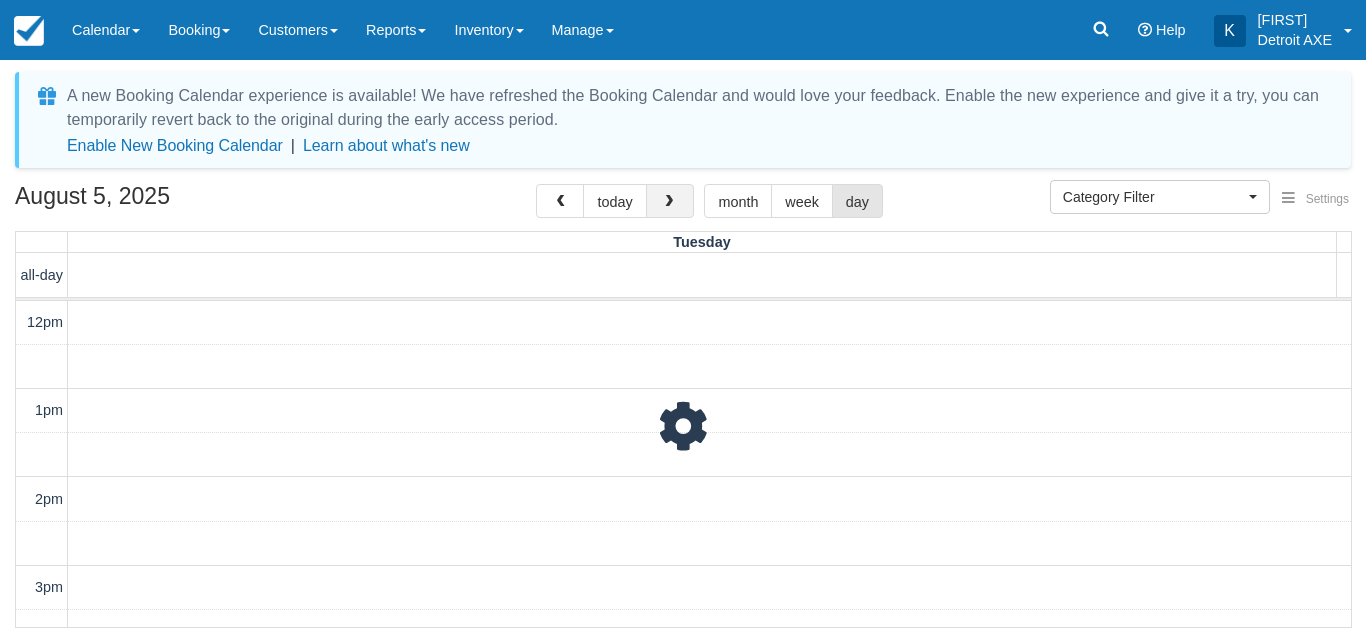 scroll, scrollTop: 443, scrollLeft: 0, axis: vertical 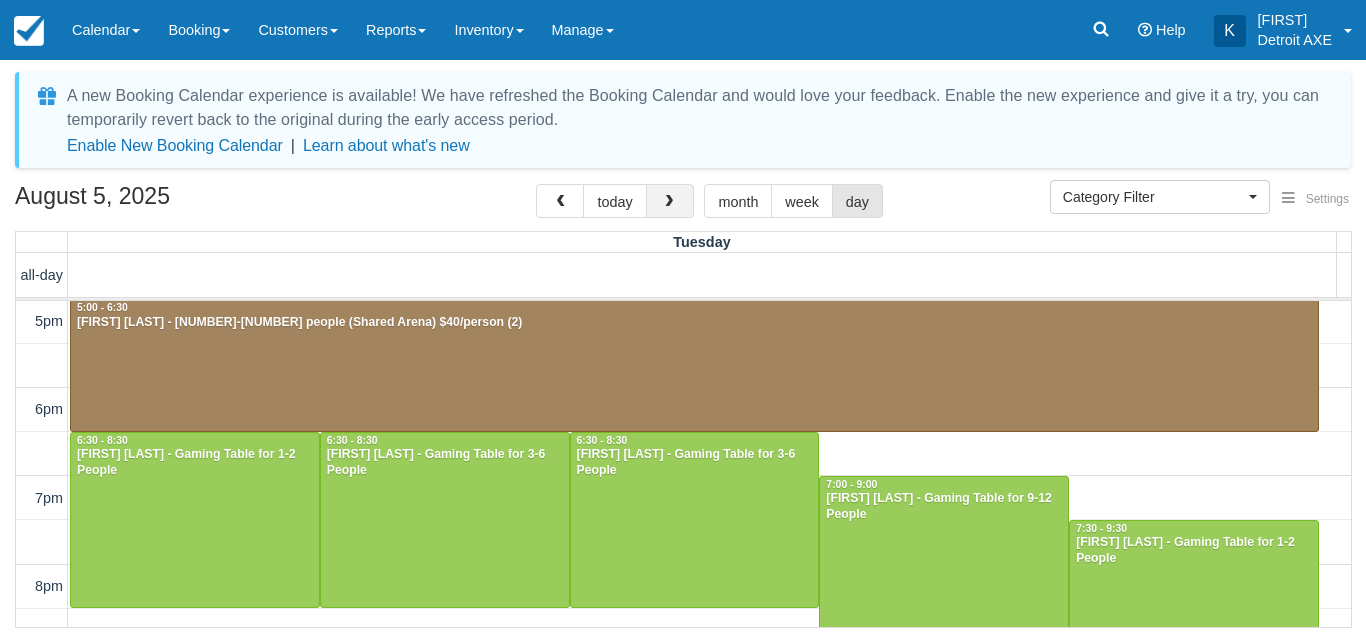 click at bounding box center [669, 202] 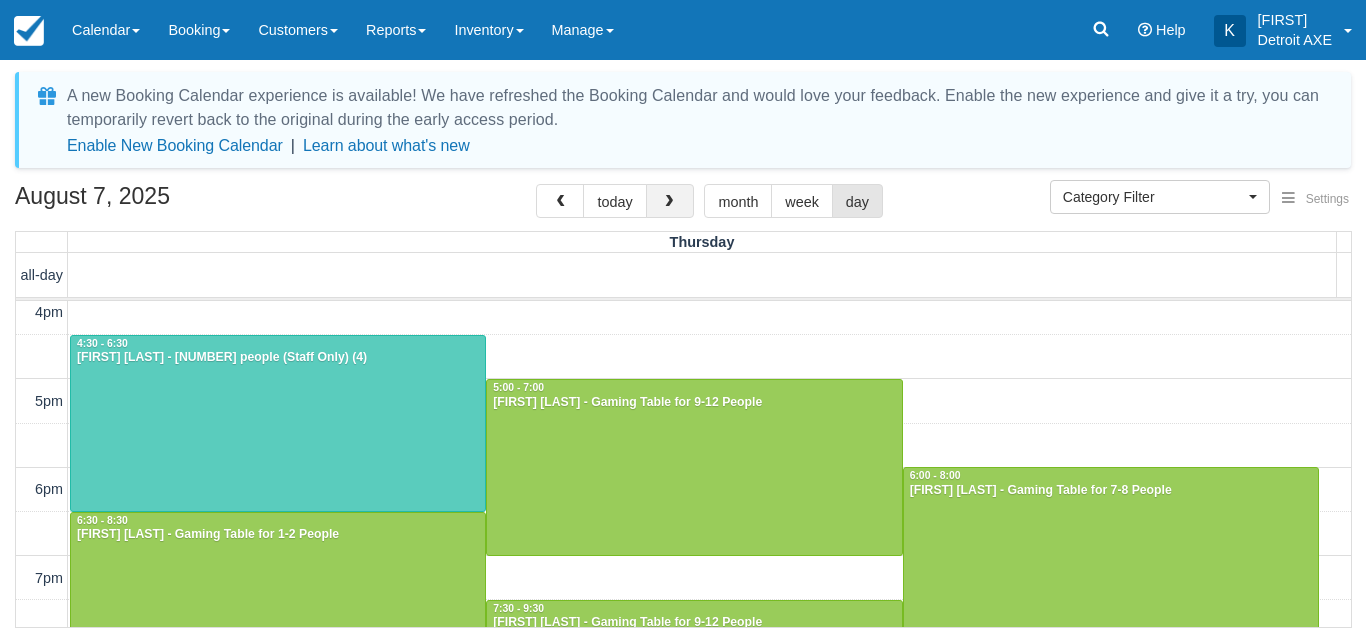 scroll, scrollTop: 351, scrollLeft: 0, axis: vertical 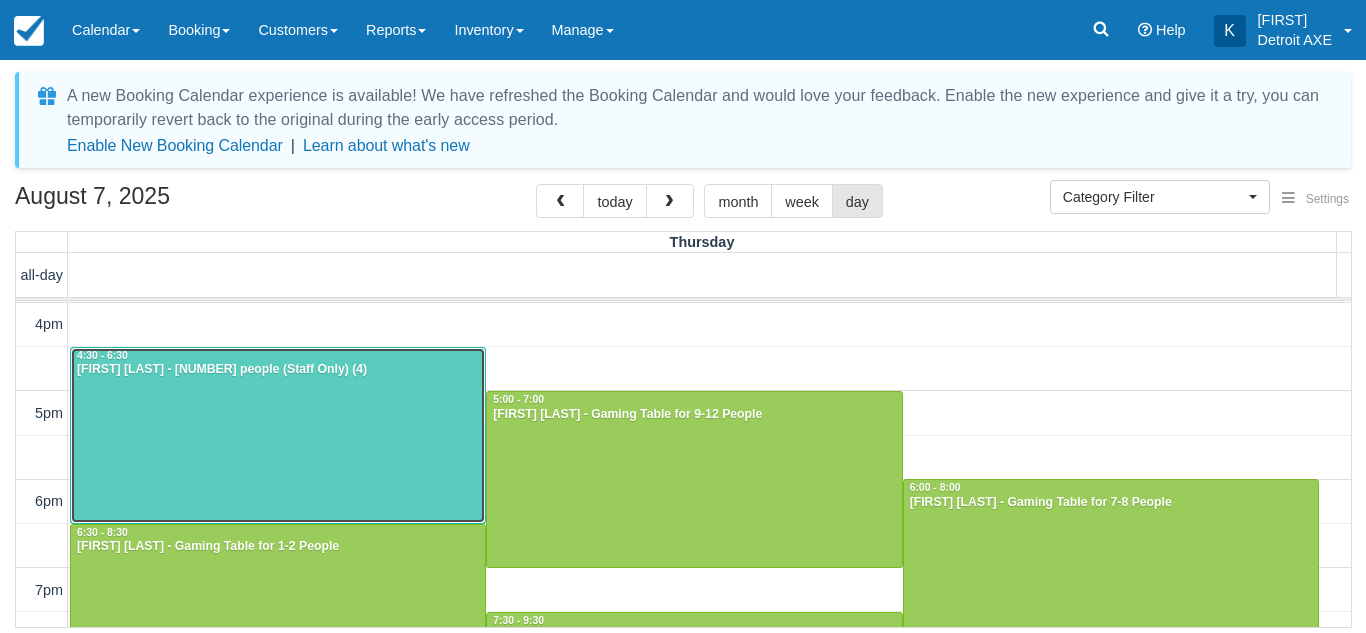 click at bounding box center [278, 435] 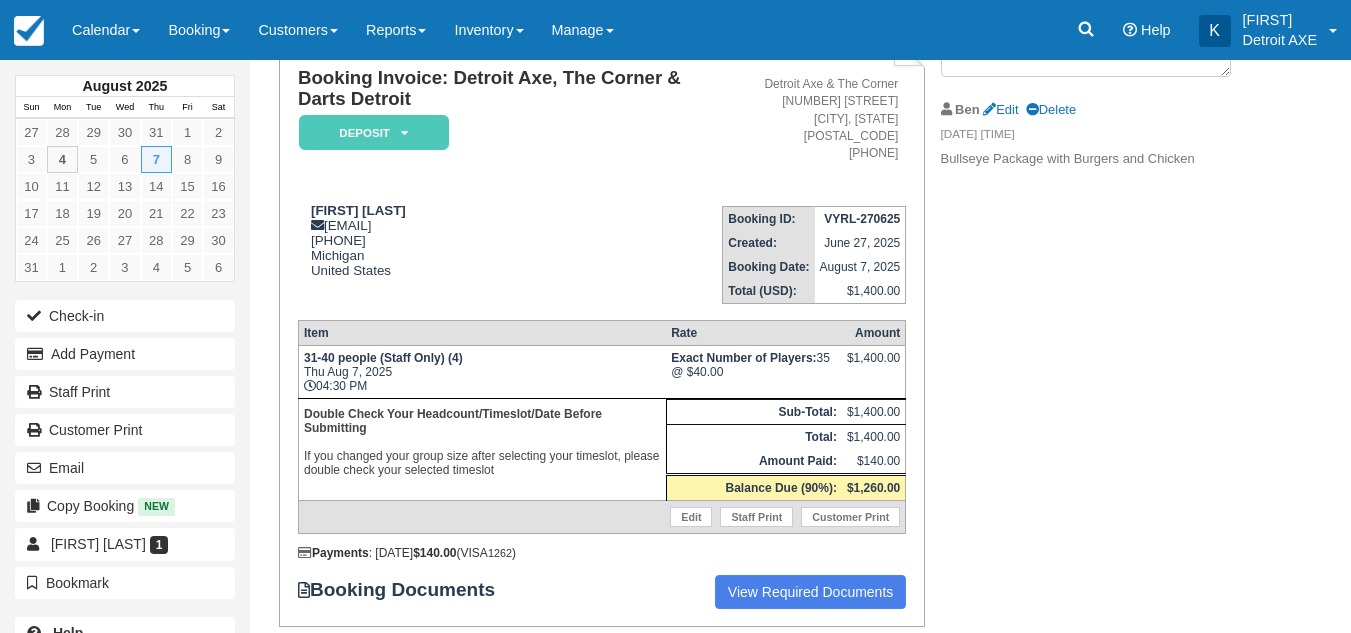 scroll, scrollTop: 146, scrollLeft: 0, axis: vertical 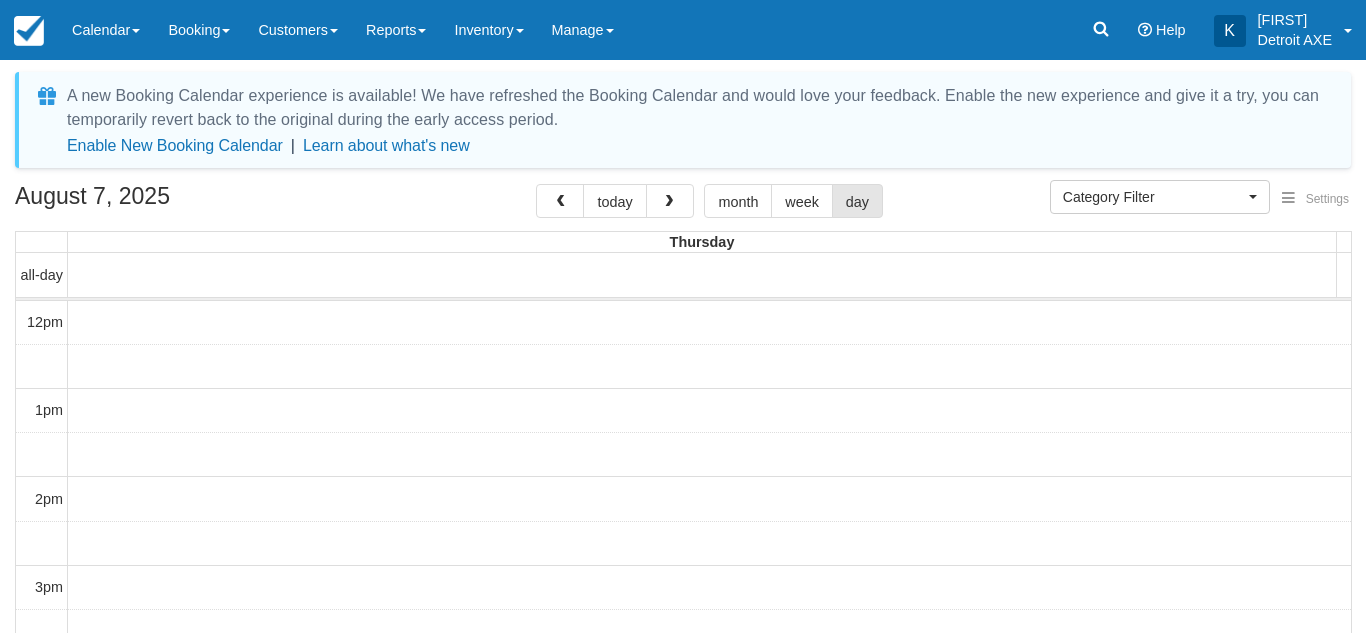 select 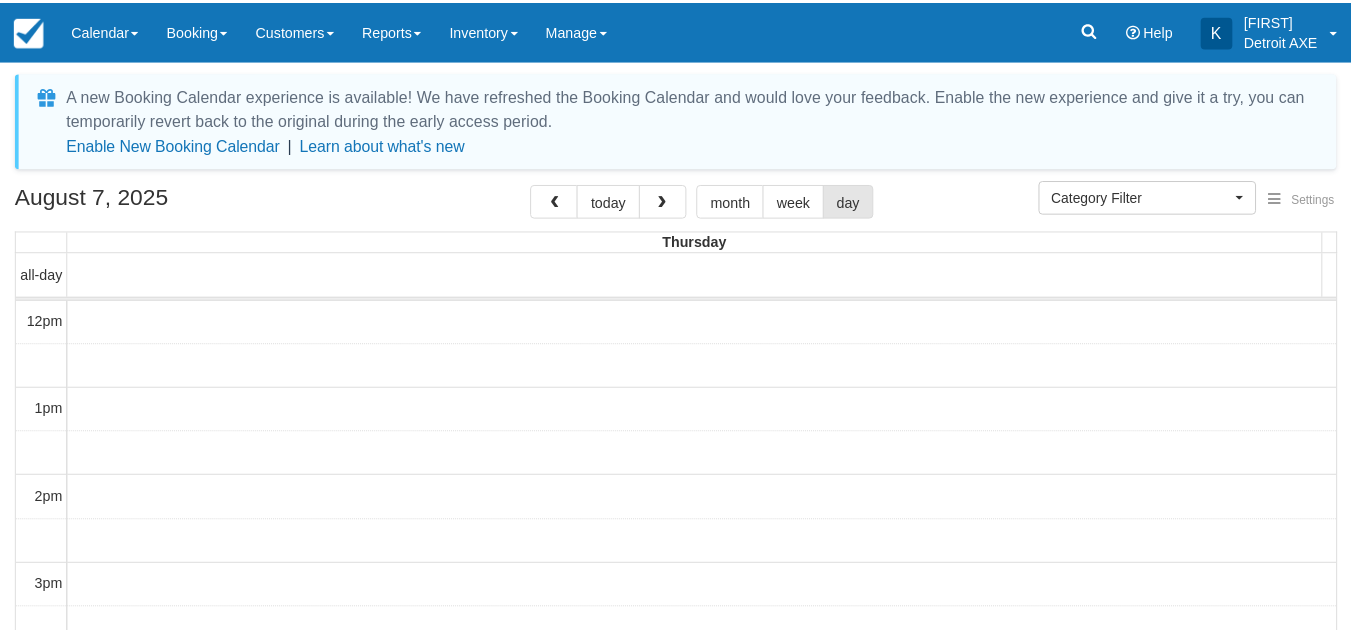 scroll, scrollTop: 0, scrollLeft: 0, axis: both 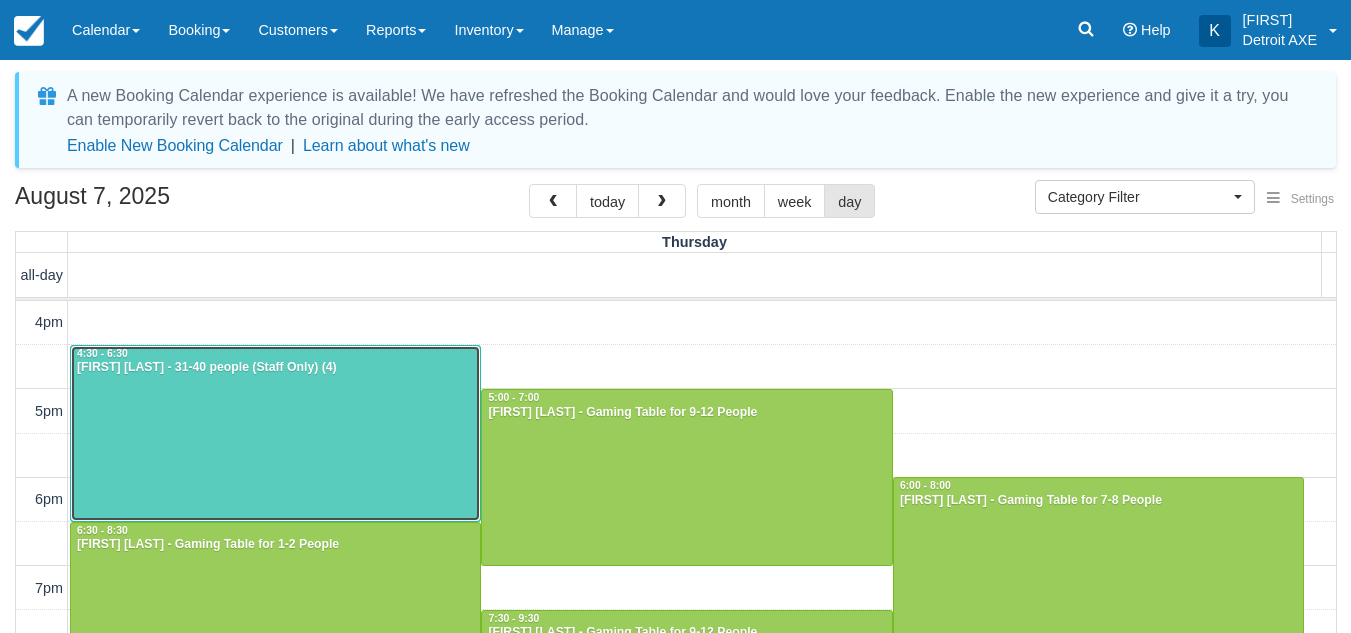 click at bounding box center [275, 433] 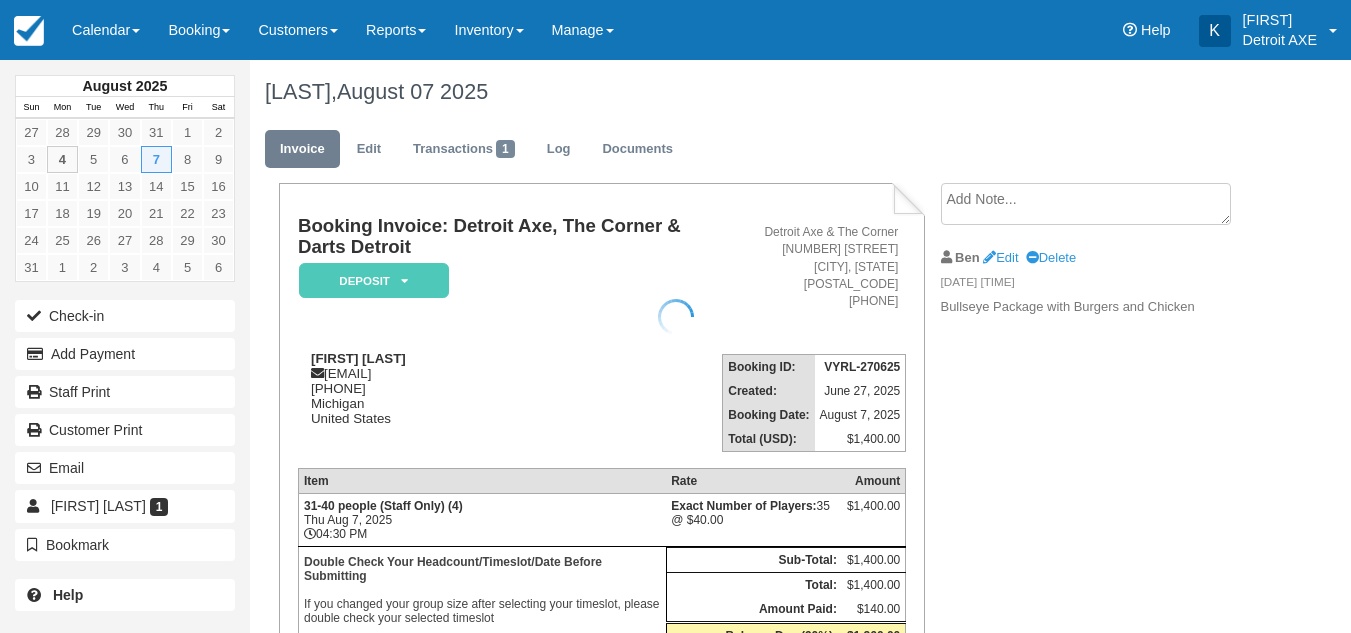 scroll, scrollTop: 0, scrollLeft: 0, axis: both 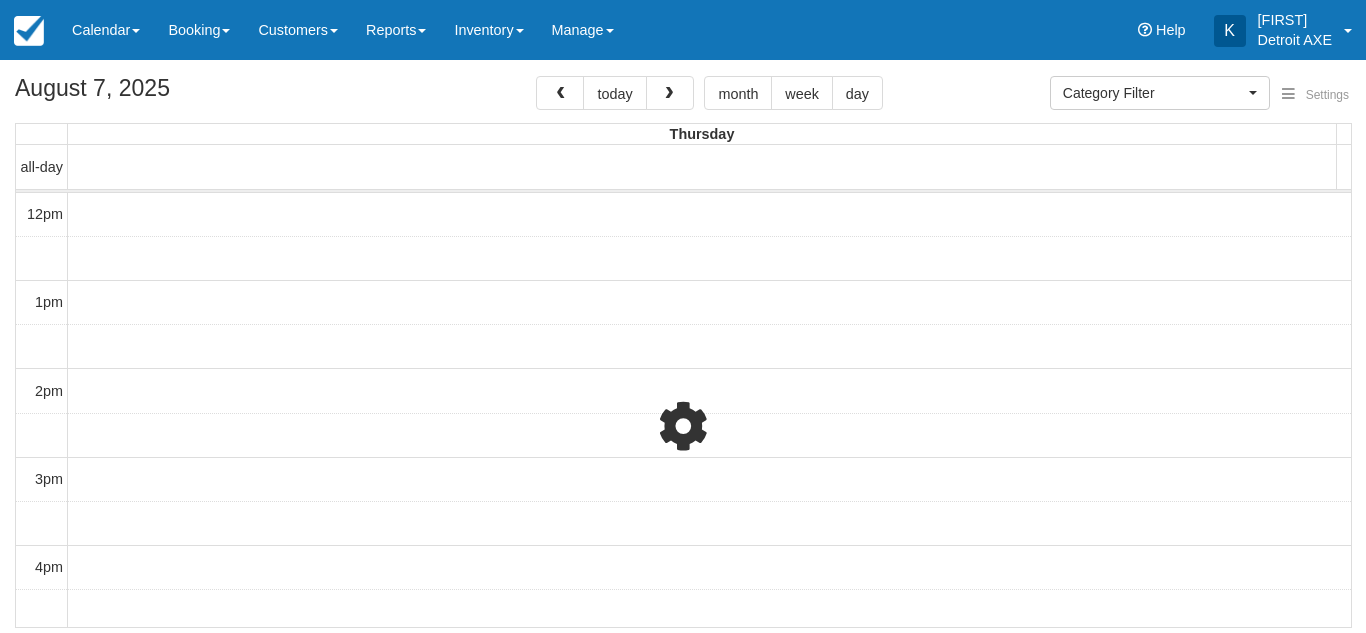 select 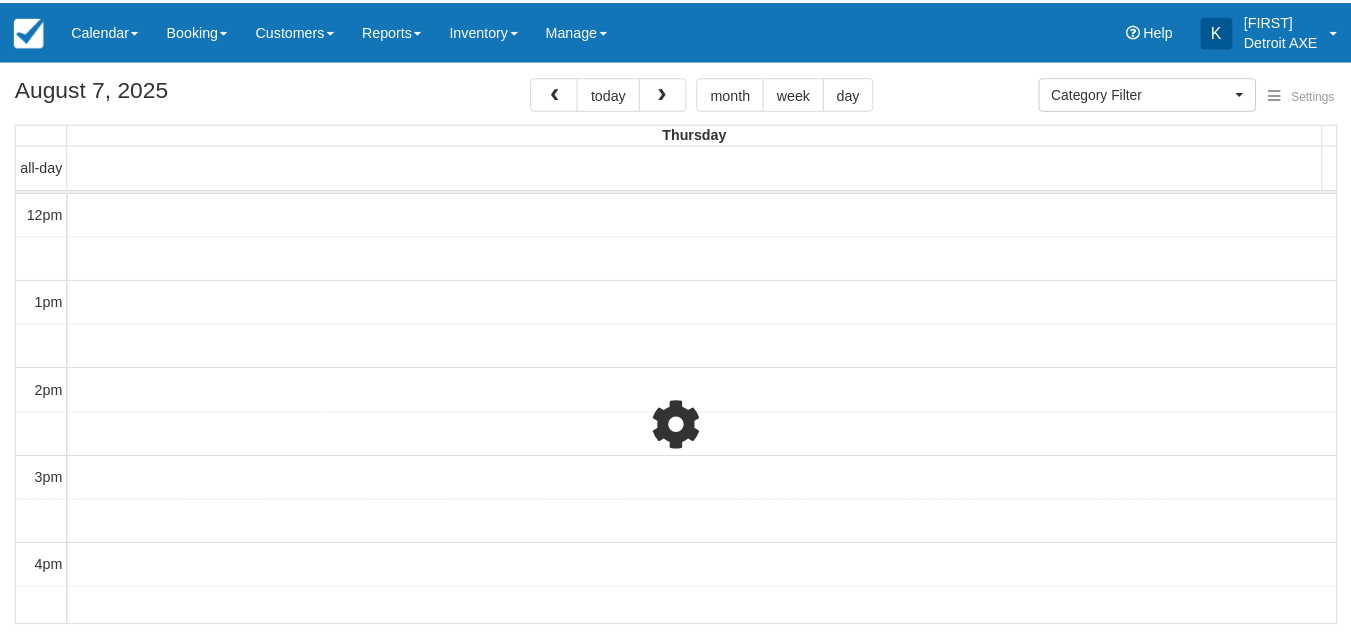 scroll, scrollTop: 0, scrollLeft: 0, axis: both 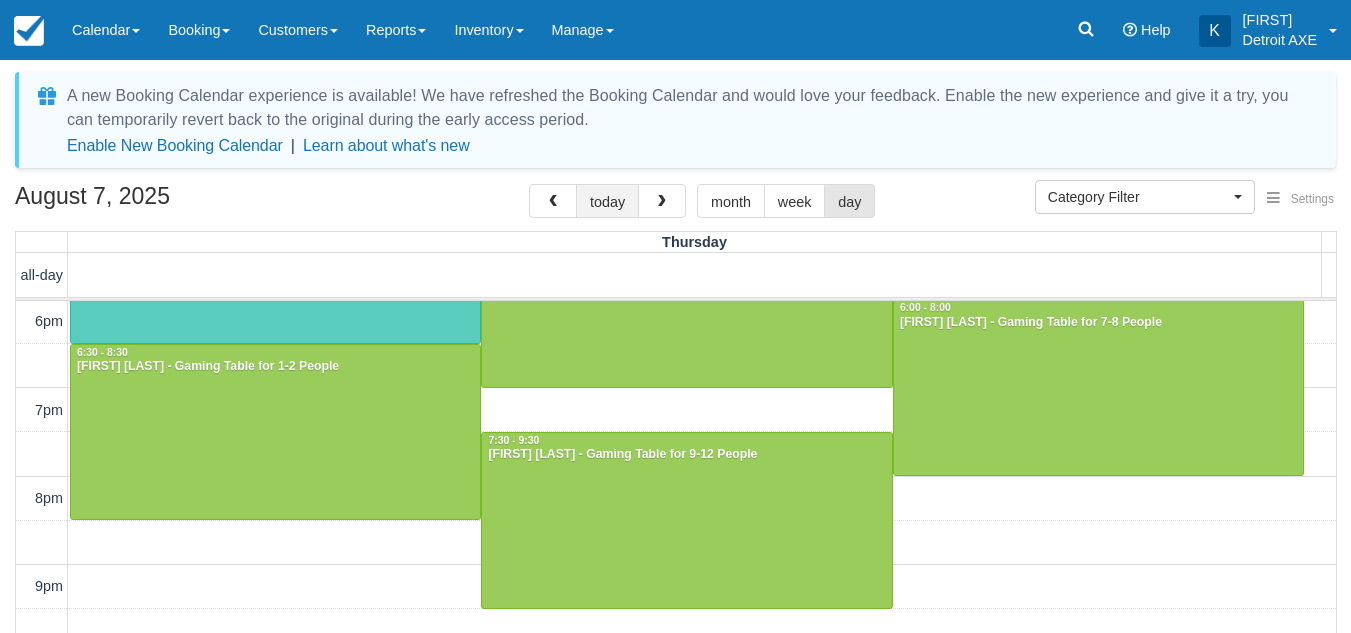click on "today" at bounding box center (607, 201) 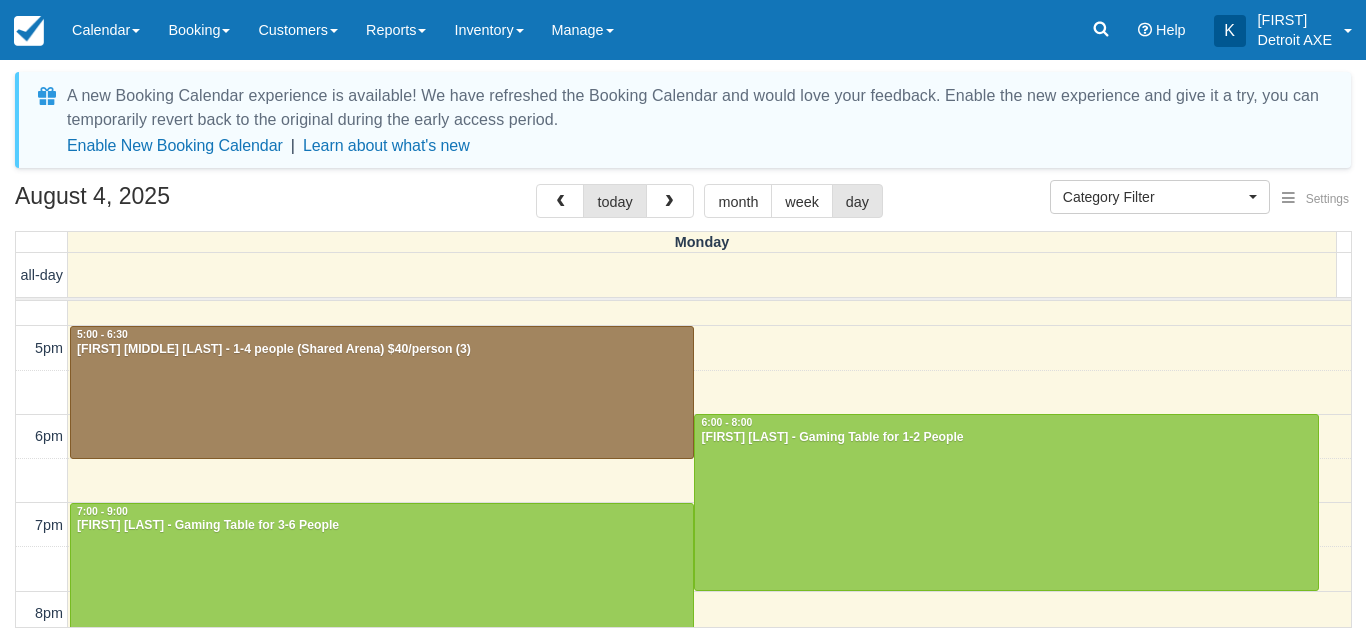 scroll, scrollTop: 420, scrollLeft: 0, axis: vertical 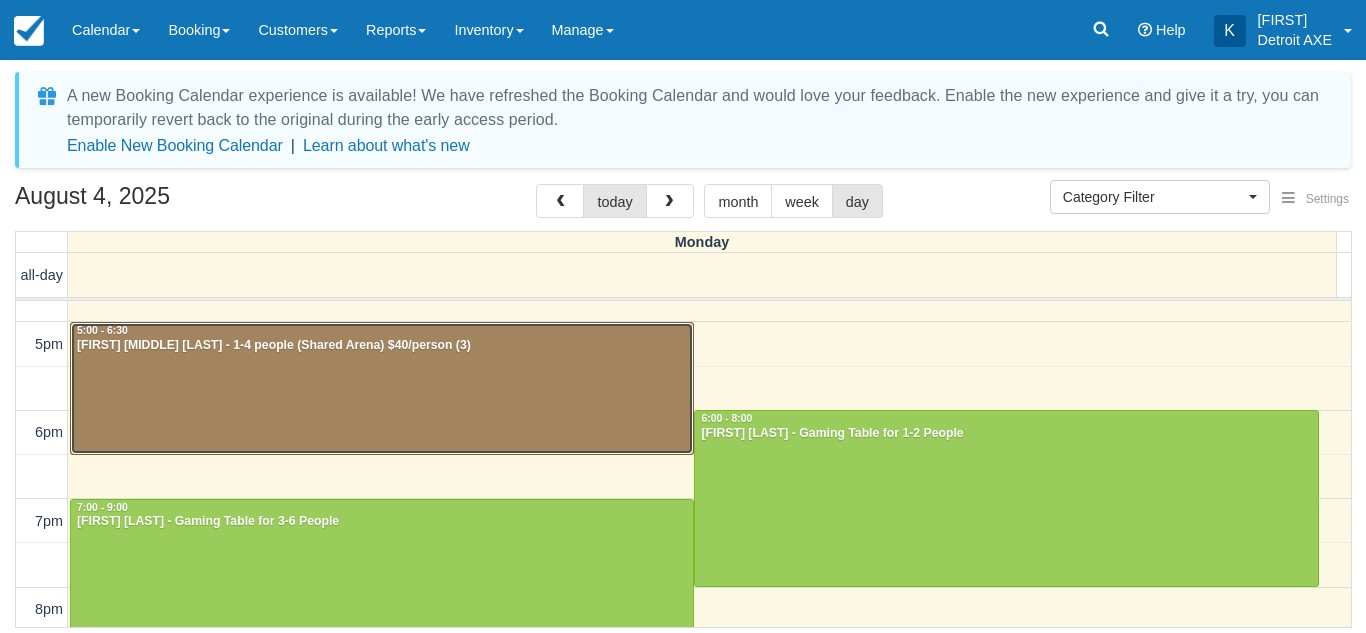 click at bounding box center (382, 388) 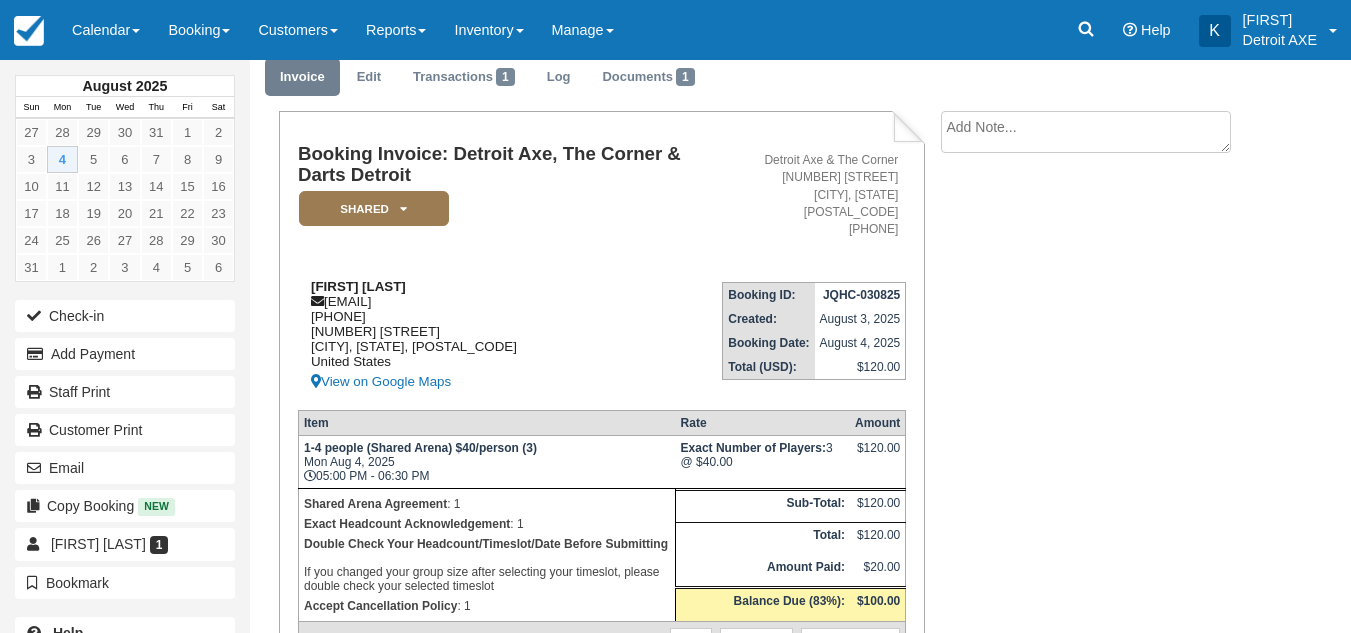 scroll, scrollTop: 73, scrollLeft: 0, axis: vertical 